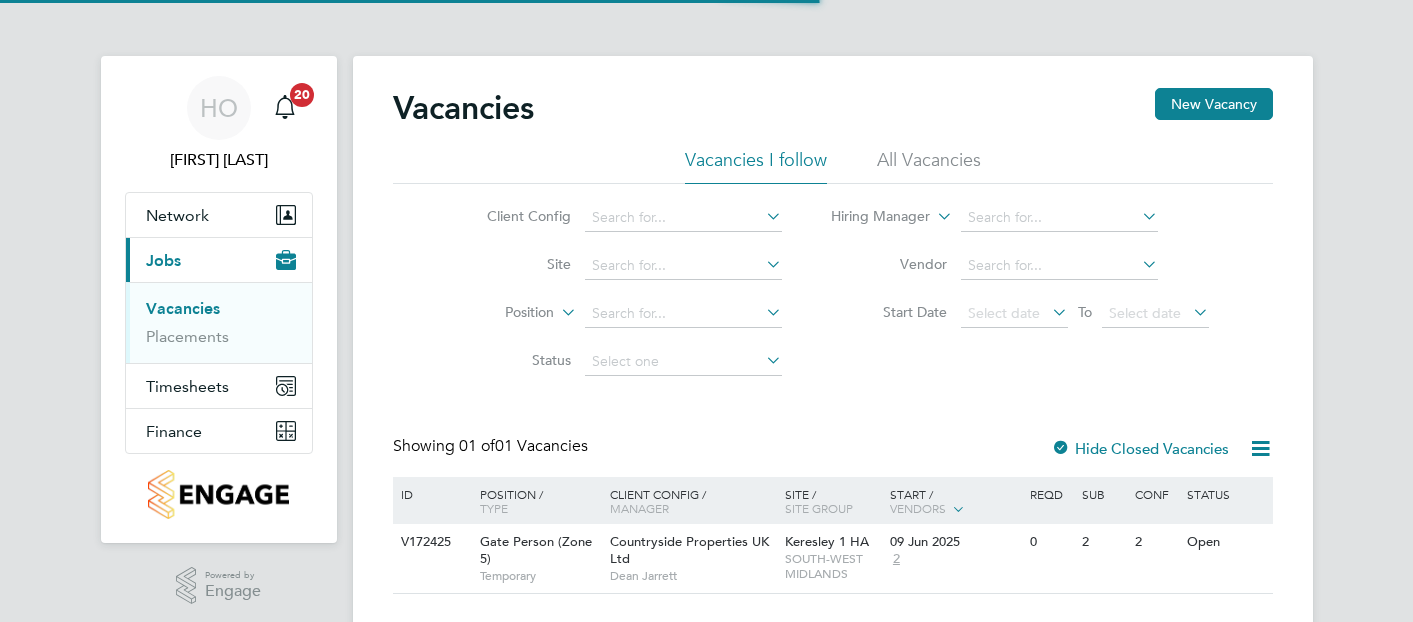 scroll, scrollTop: 0, scrollLeft: 0, axis: both 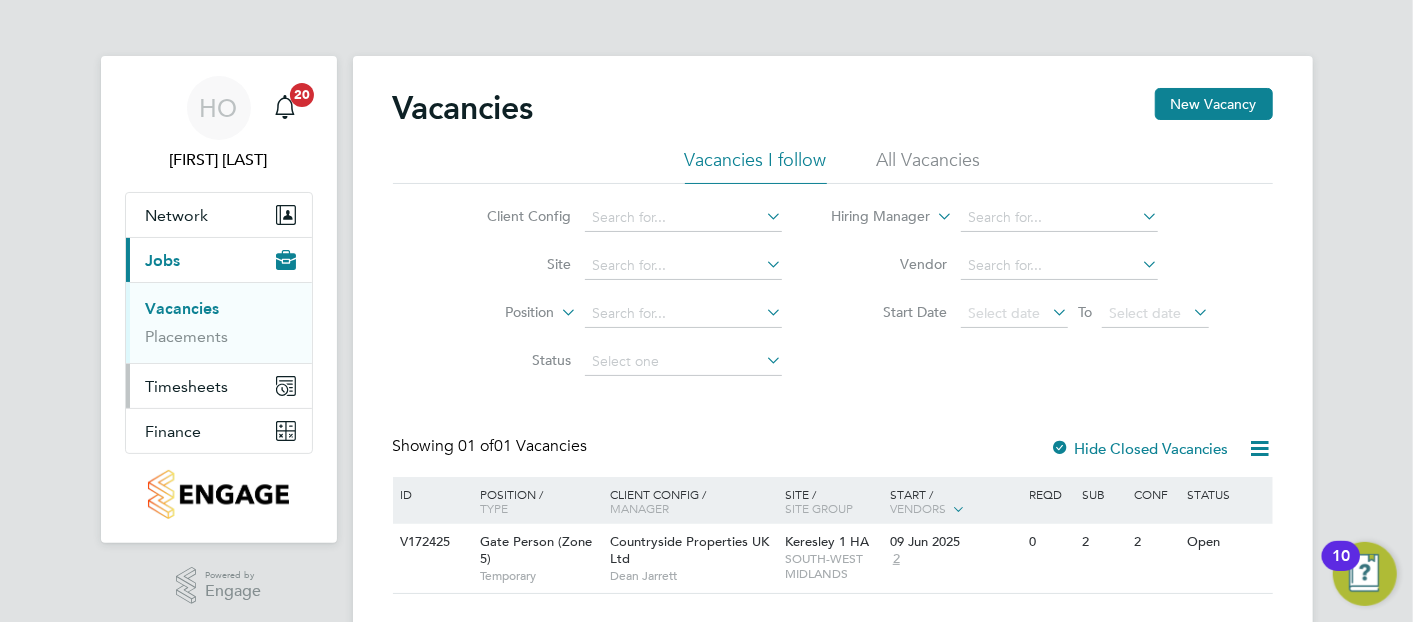 click on "Timesheets" at bounding box center [219, 386] 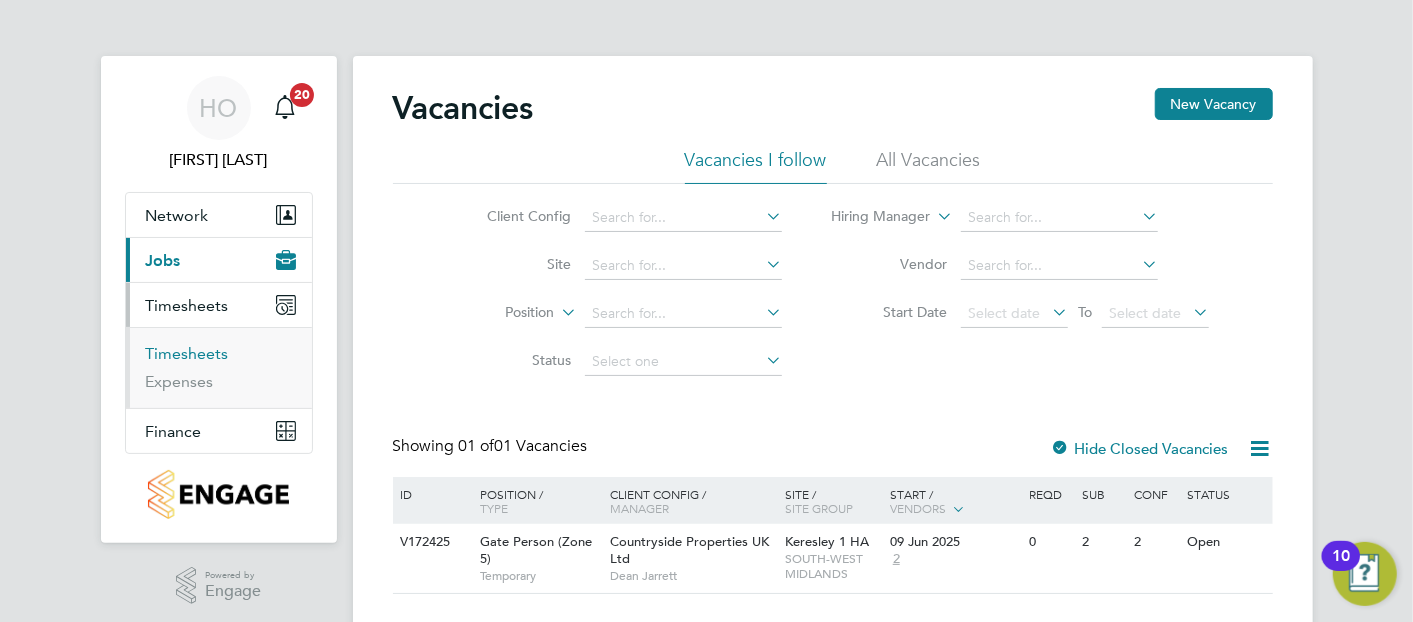 click on "Timesheets" at bounding box center (187, 353) 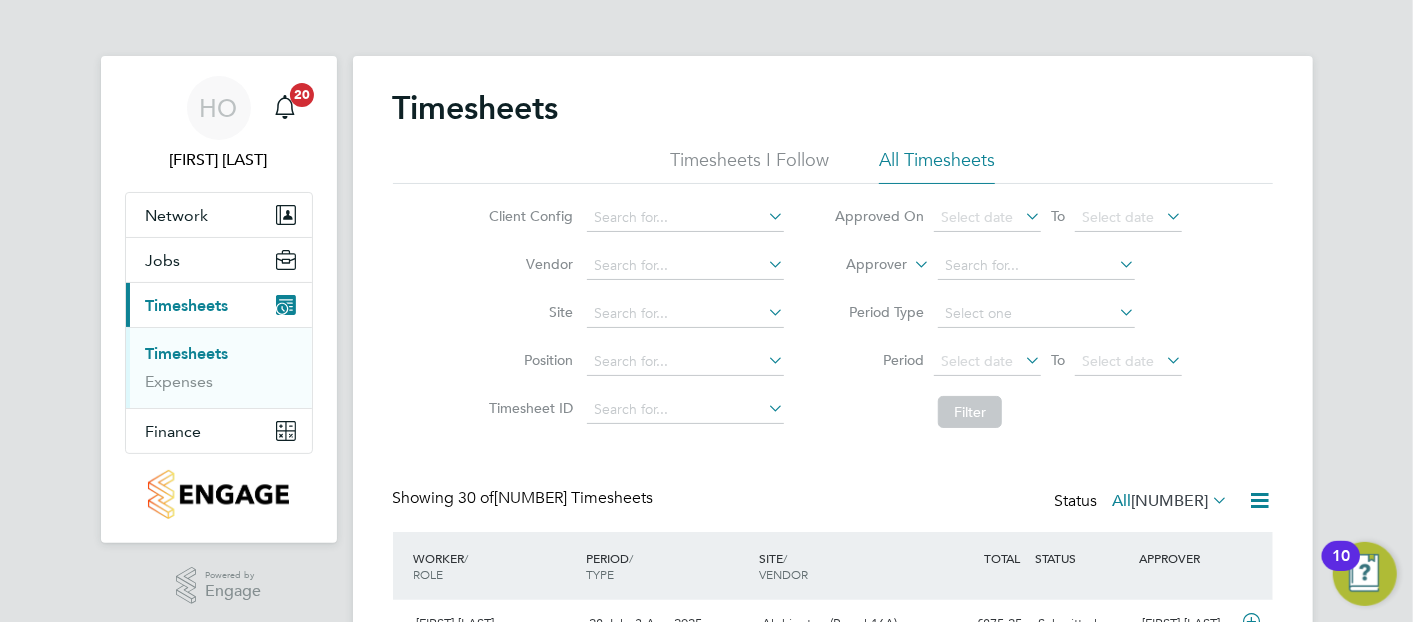 scroll, scrollTop: 9, scrollLeft: 9, axis: both 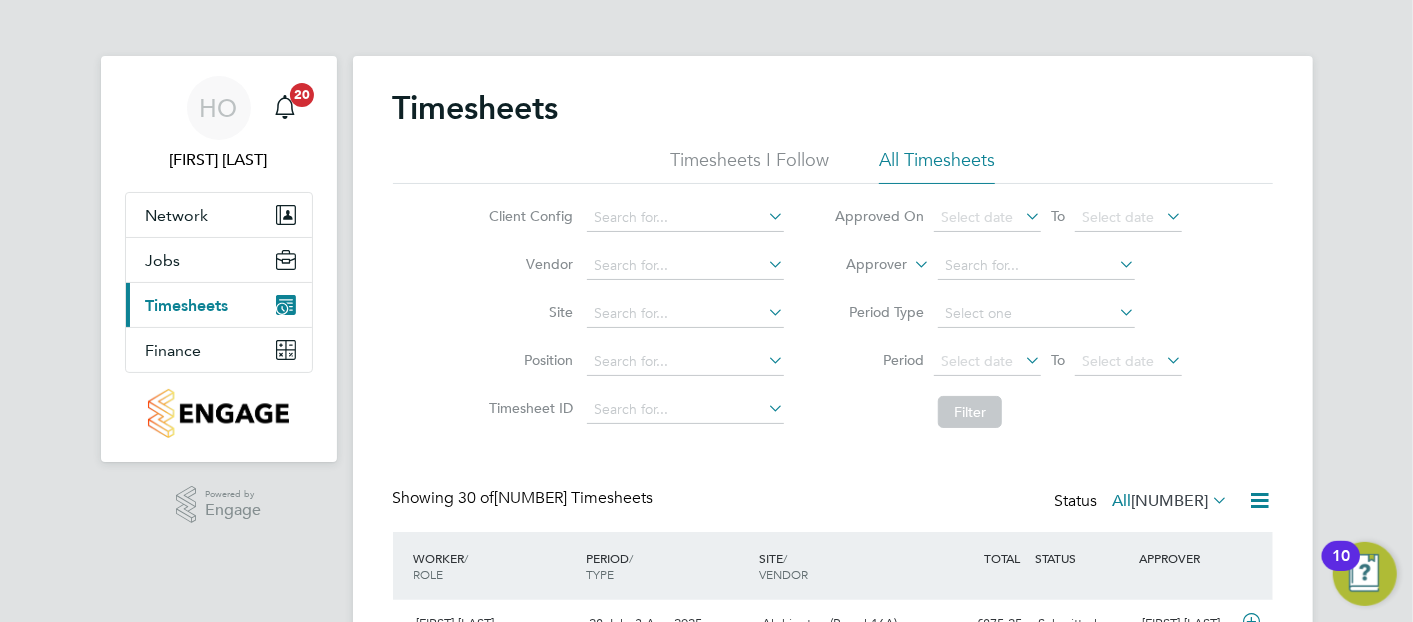 click on "Current page:   Timesheets" at bounding box center [219, 305] 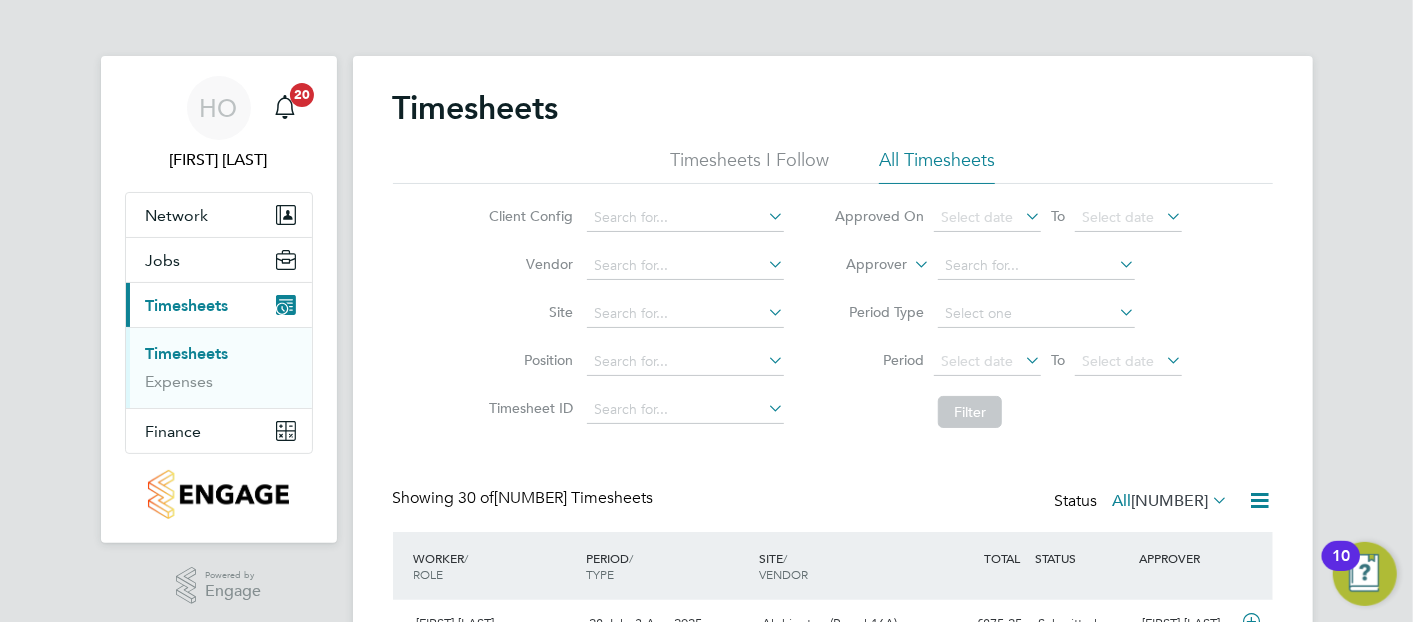 click on "Timesheets" at bounding box center (187, 353) 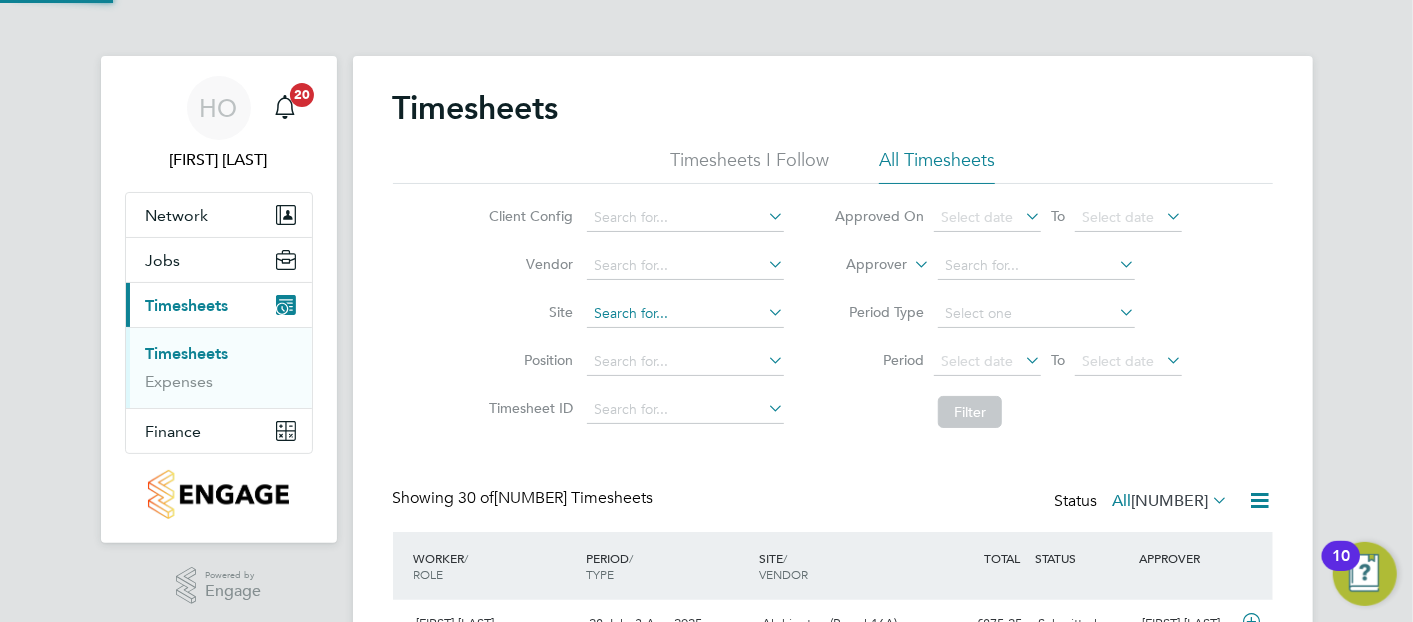 click 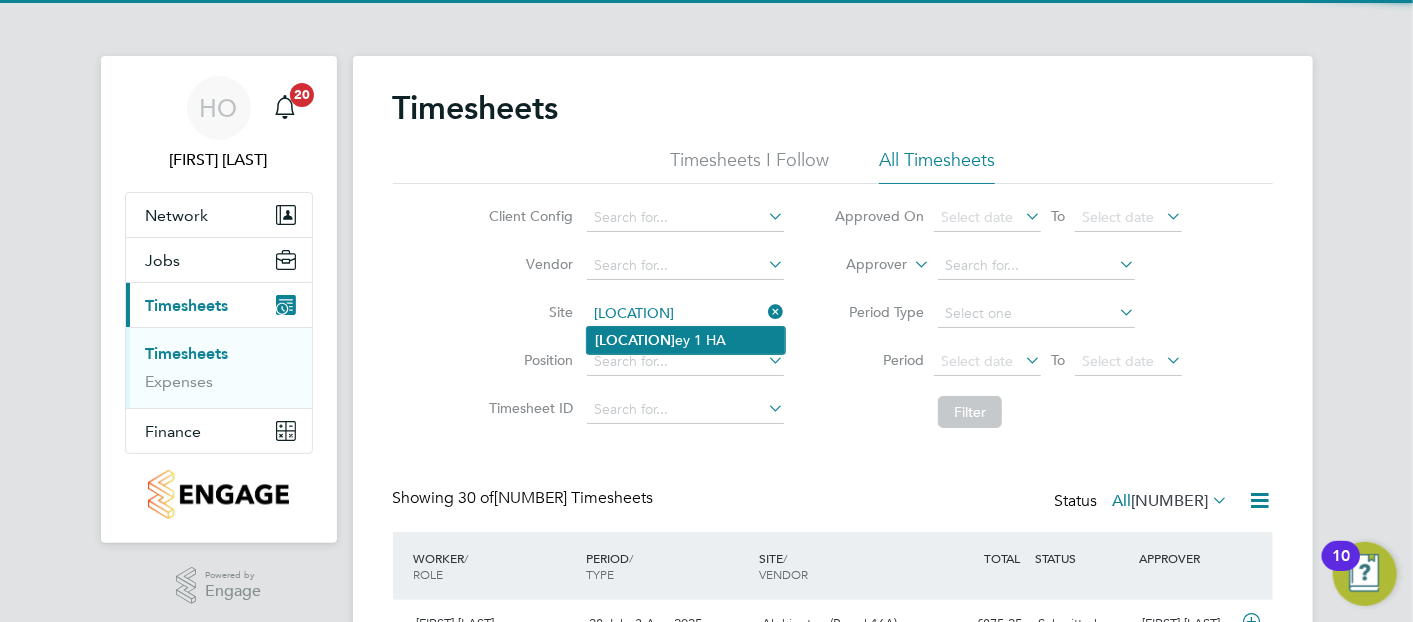 click on "[LOCATION] 1  HA" 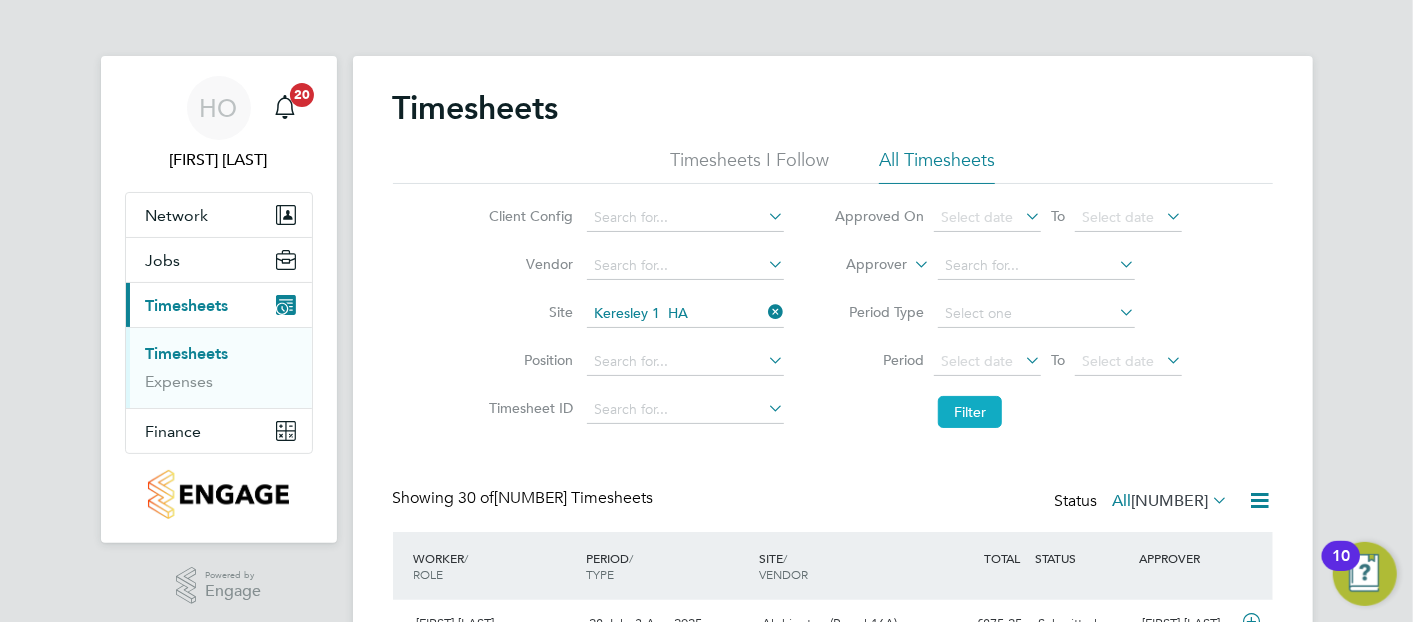click on "Filter" 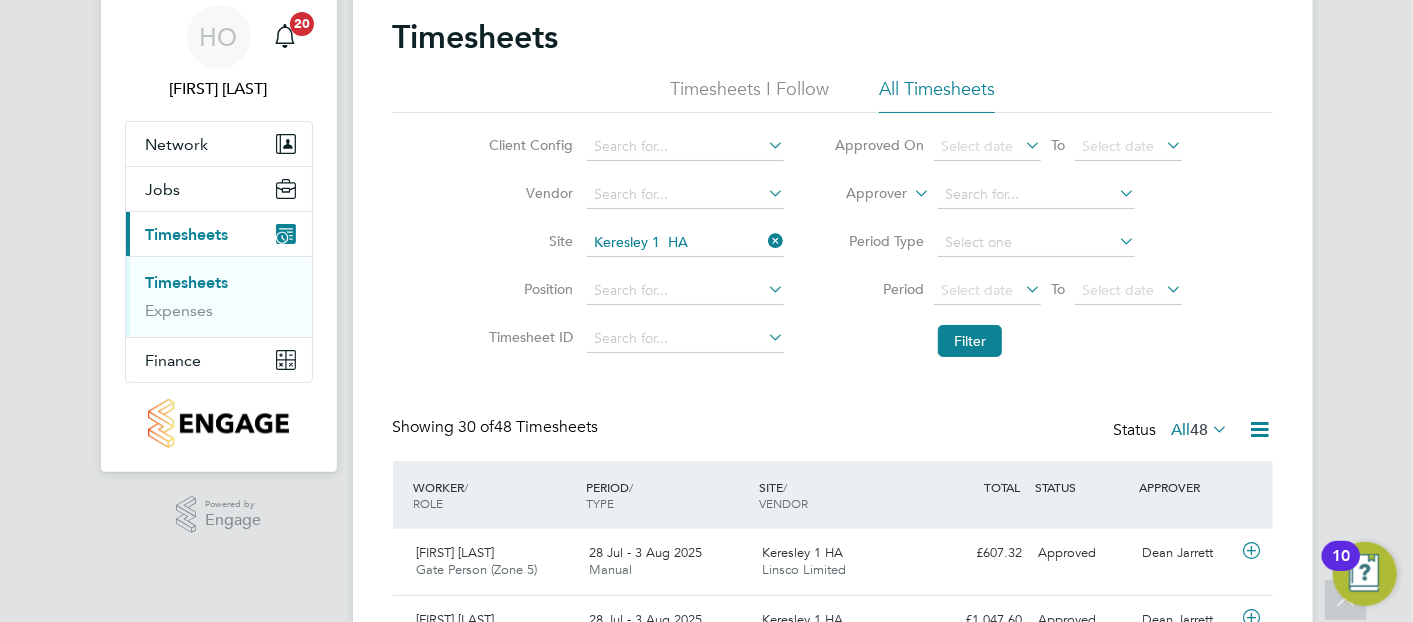 scroll, scrollTop: 0, scrollLeft: 0, axis: both 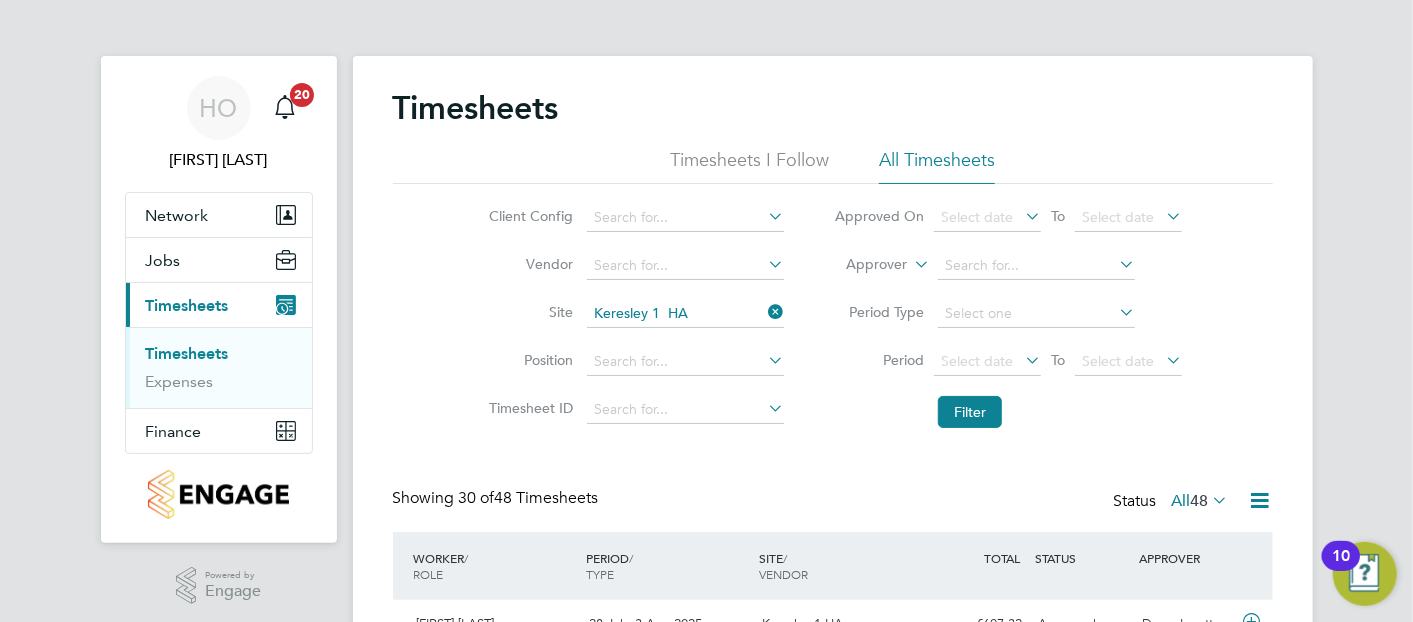 drag, startPoint x: 471, startPoint y: 416, endPoint x: 557, endPoint y: 422, distance: 86.209045 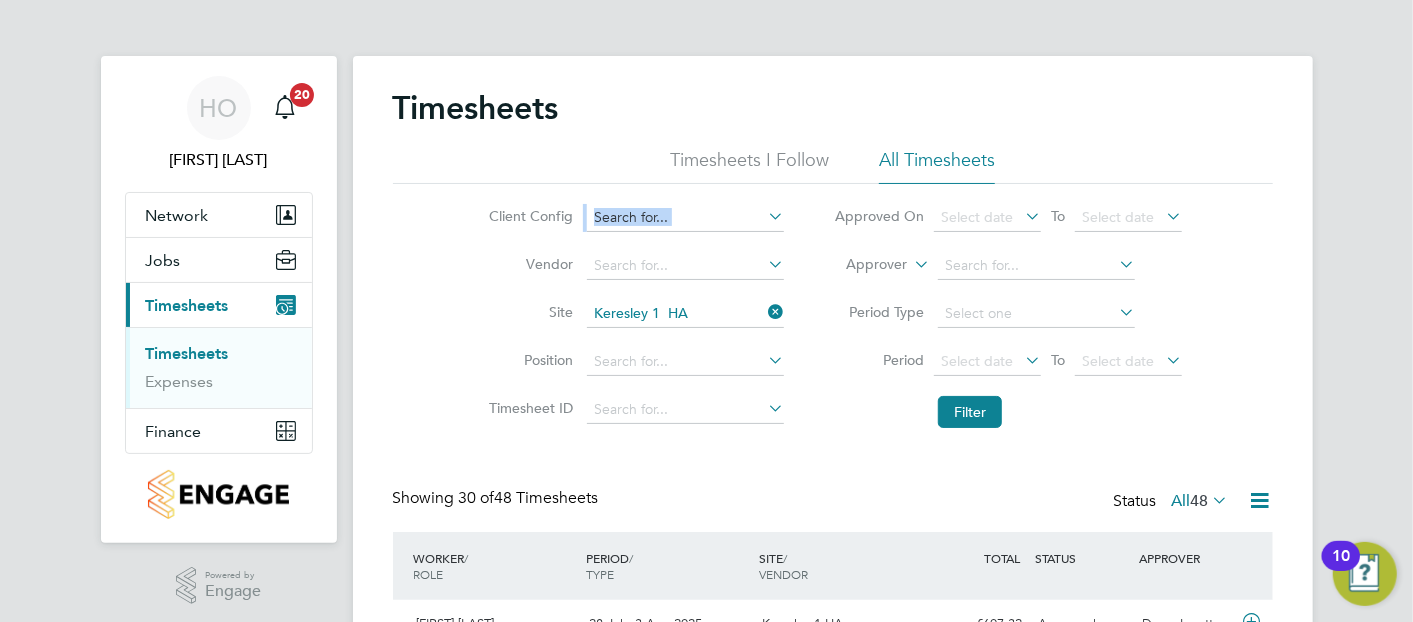 drag, startPoint x: 498, startPoint y: 205, endPoint x: 534, endPoint y: 255, distance: 61.611687 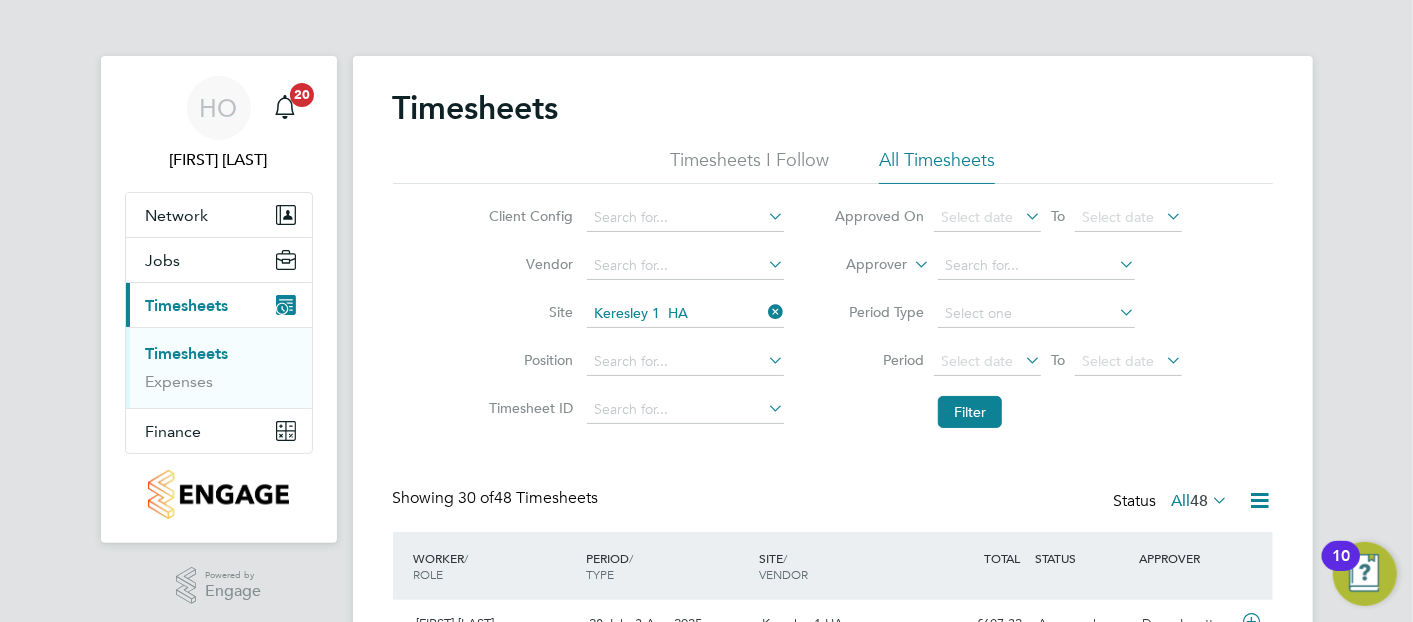 drag, startPoint x: 534, startPoint y: 255, endPoint x: 529, endPoint y: 295, distance: 40.311287 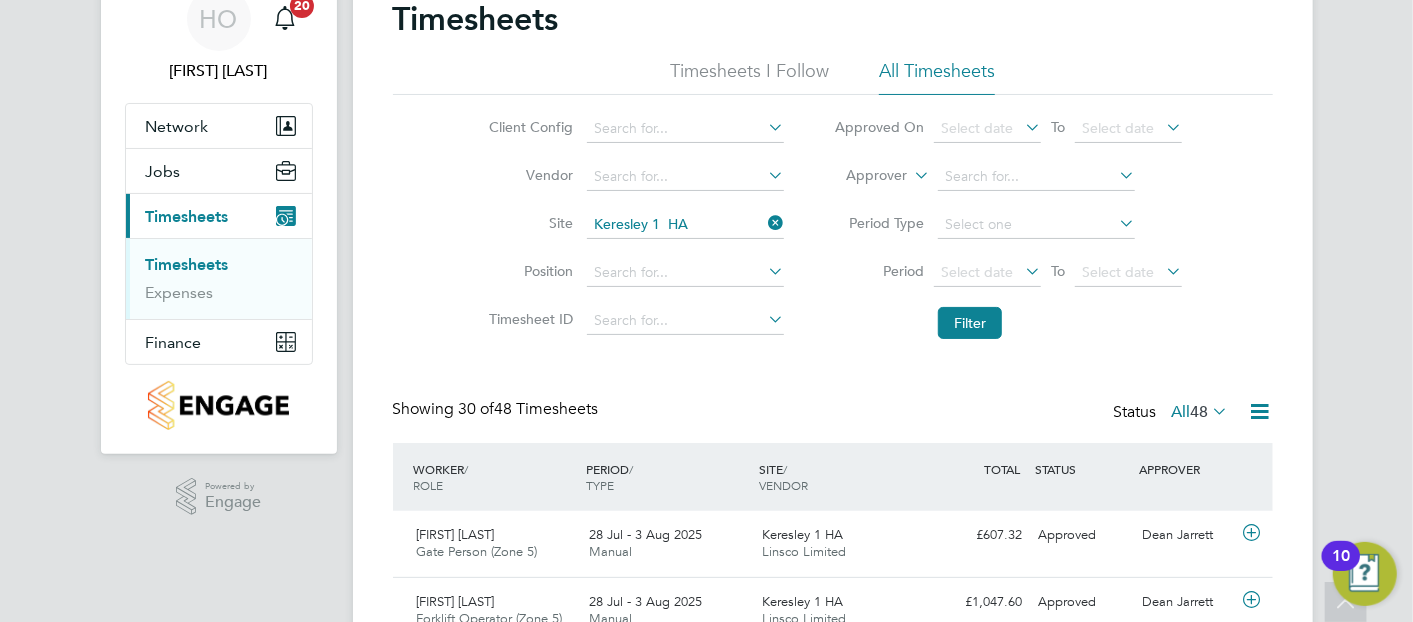 scroll, scrollTop: 0, scrollLeft: 0, axis: both 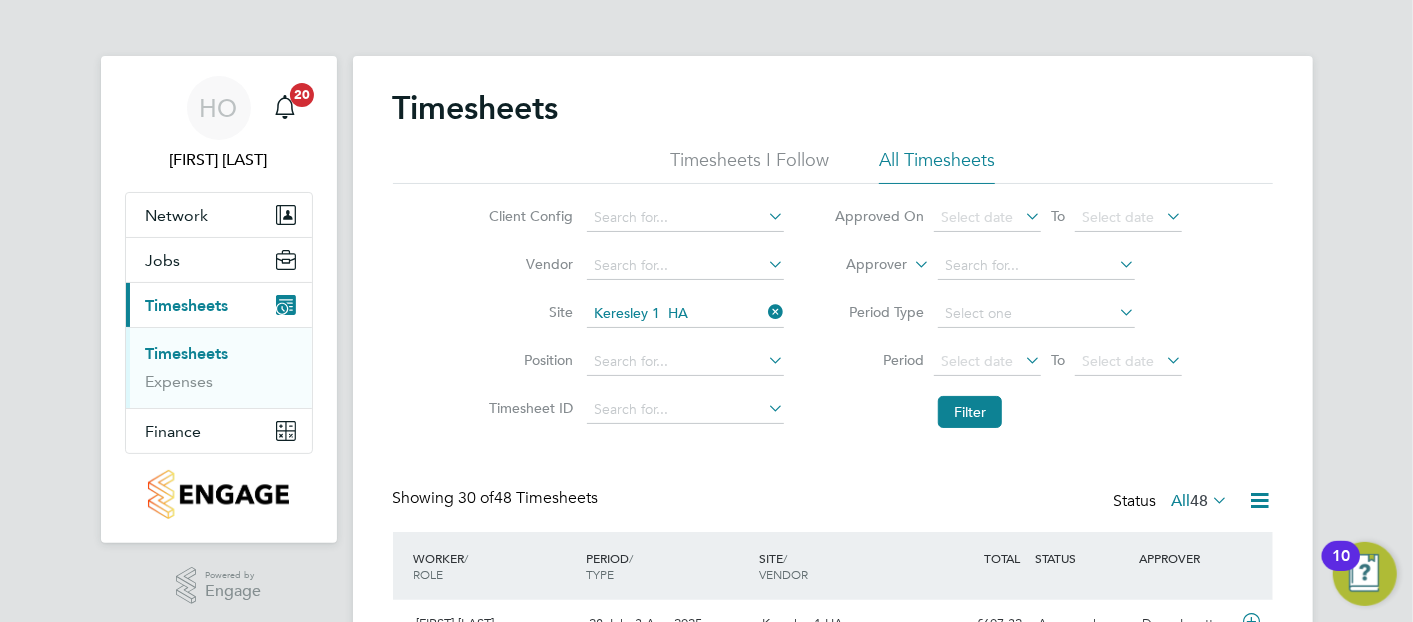 click on "Vendor" 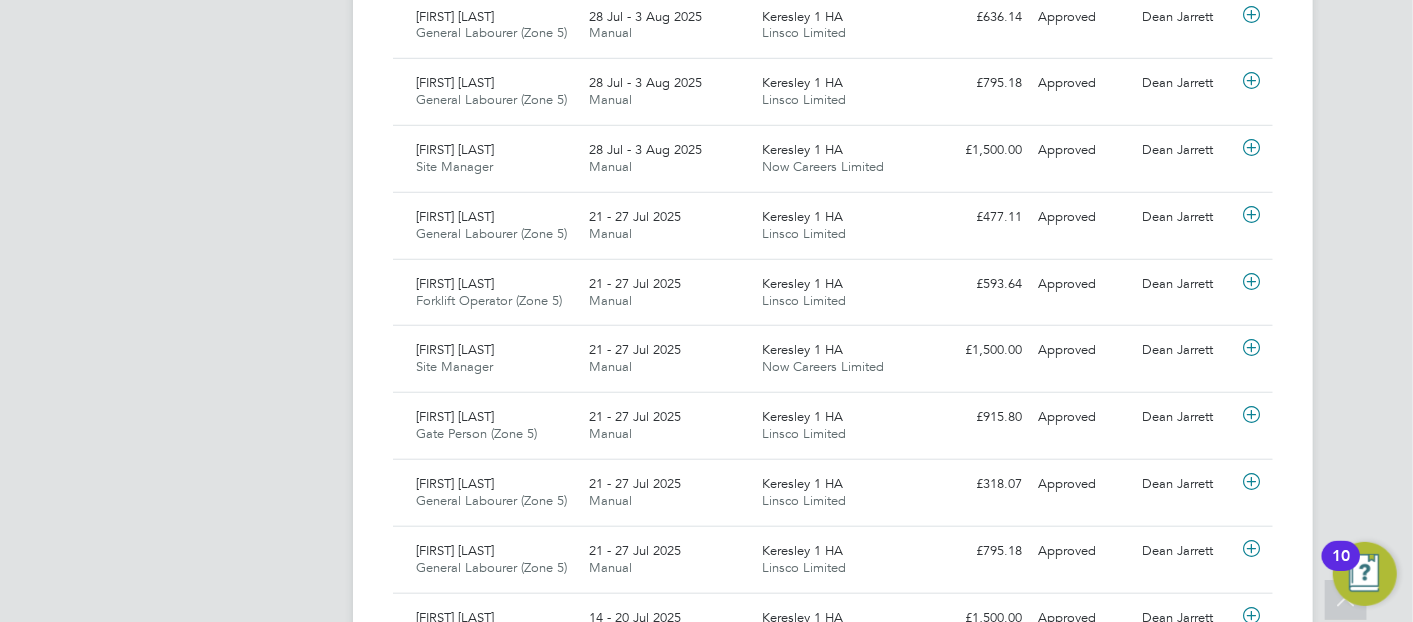 scroll, scrollTop: 888, scrollLeft: 0, axis: vertical 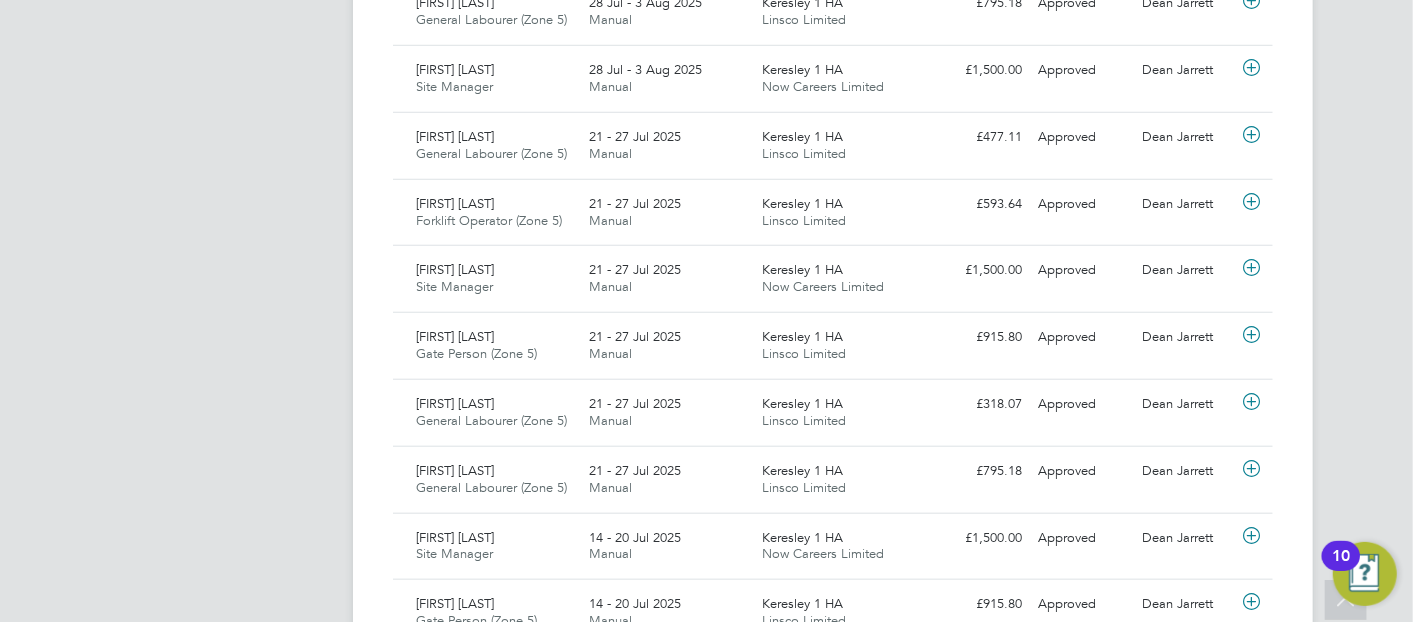 drag, startPoint x: 554, startPoint y: 202, endPoint x: 238, endPoint y: 244, distance: 318.77893 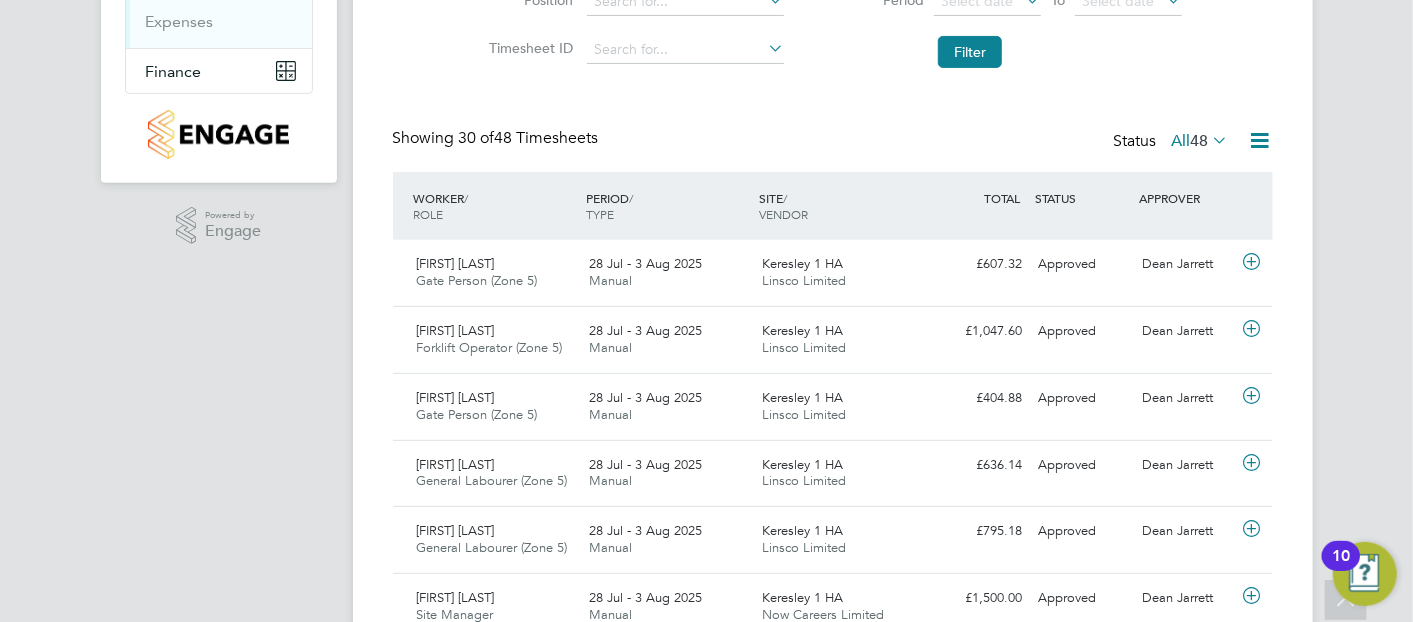 scroll, scrollTop: 222, scrollLeft: 0, axis: vertical 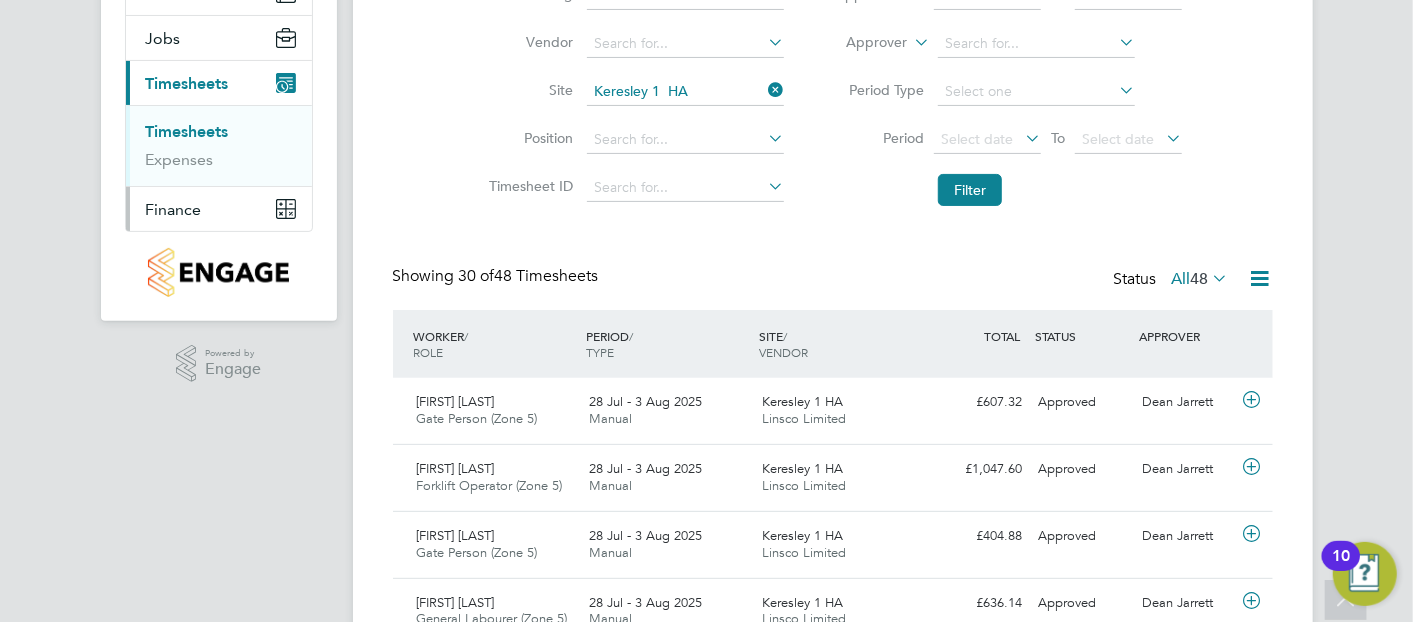 click on "Finance" at bounding box center (174, 209) 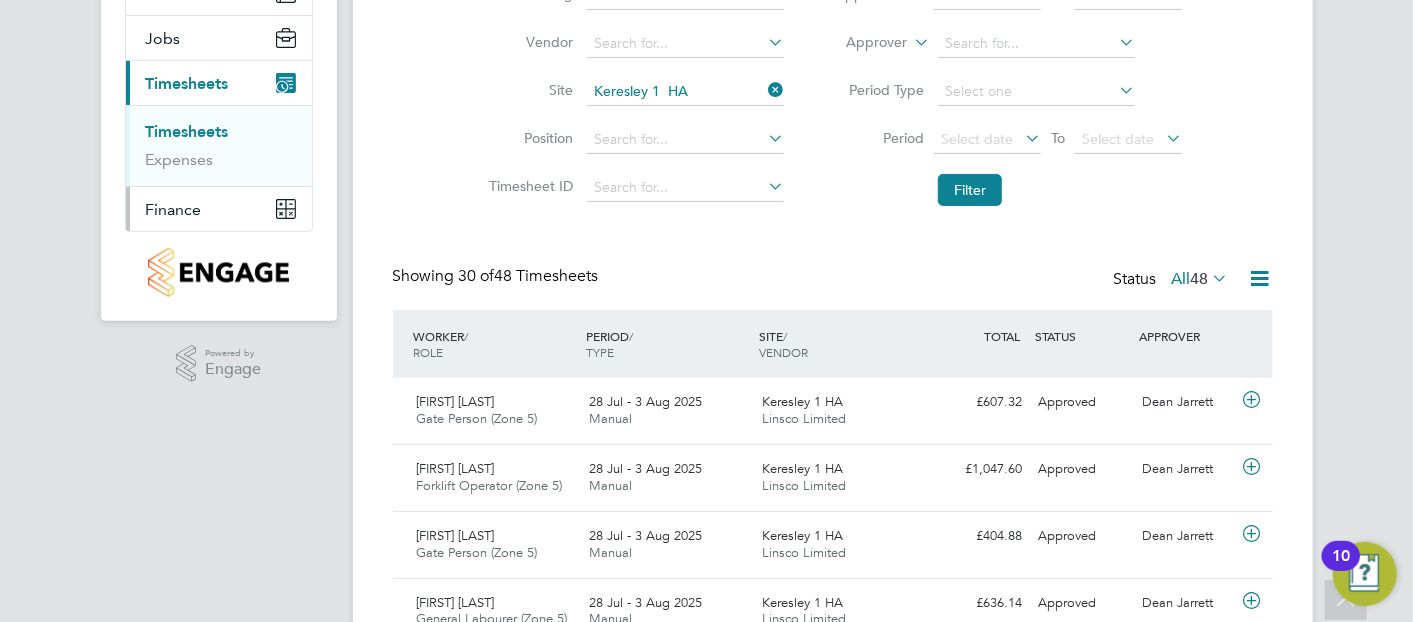 click on "Finance" at bounding box center (174, 209) 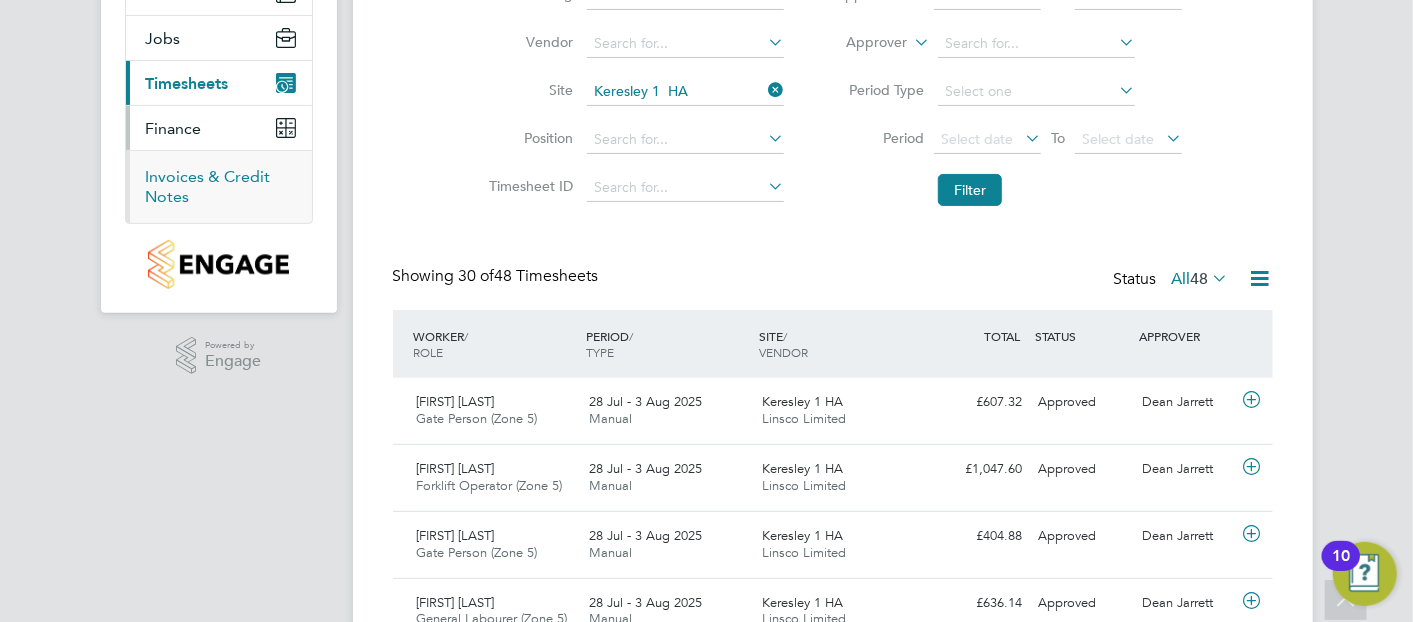 click on "Invoices & Credit Notes" at bounding box center (208, 186) 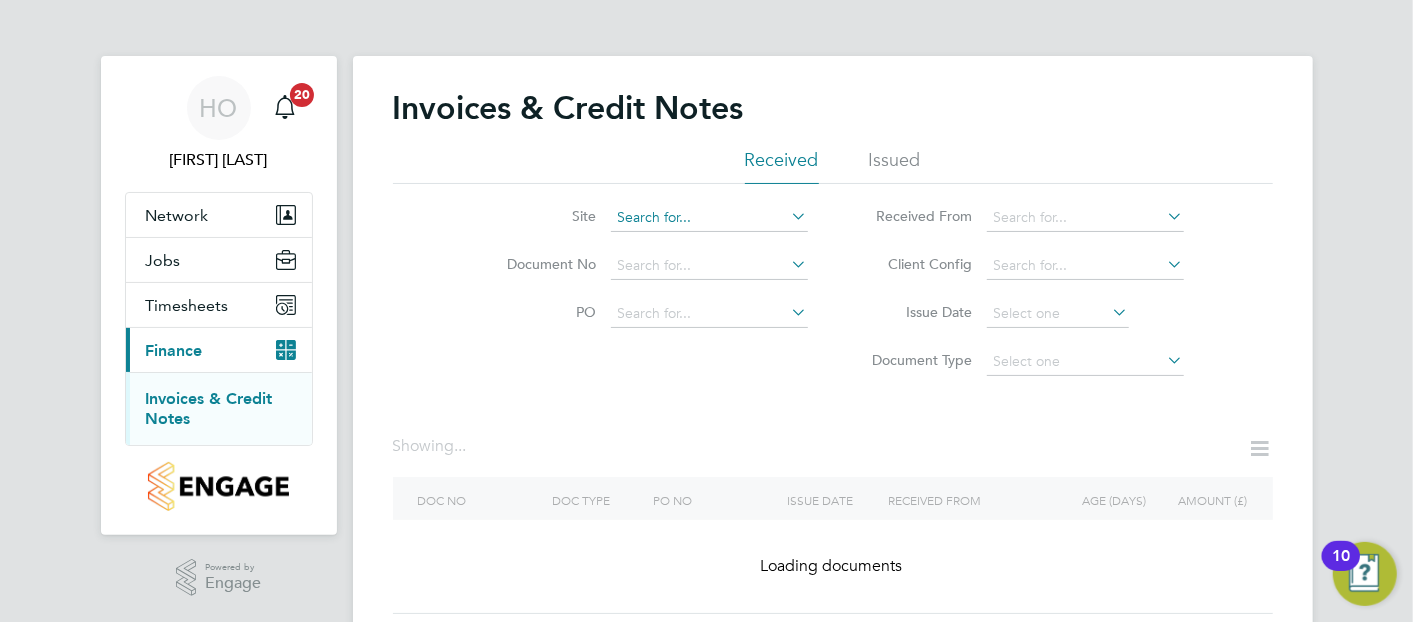 click 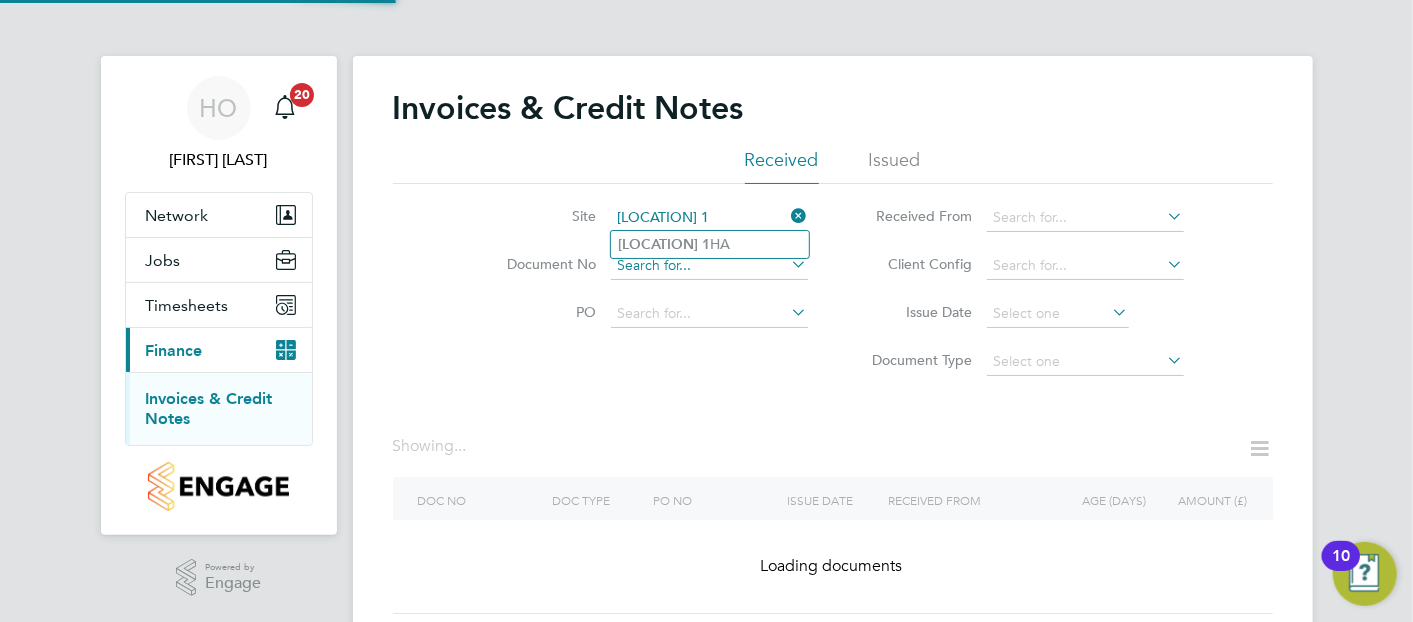 type on "[LOCATION] 1" 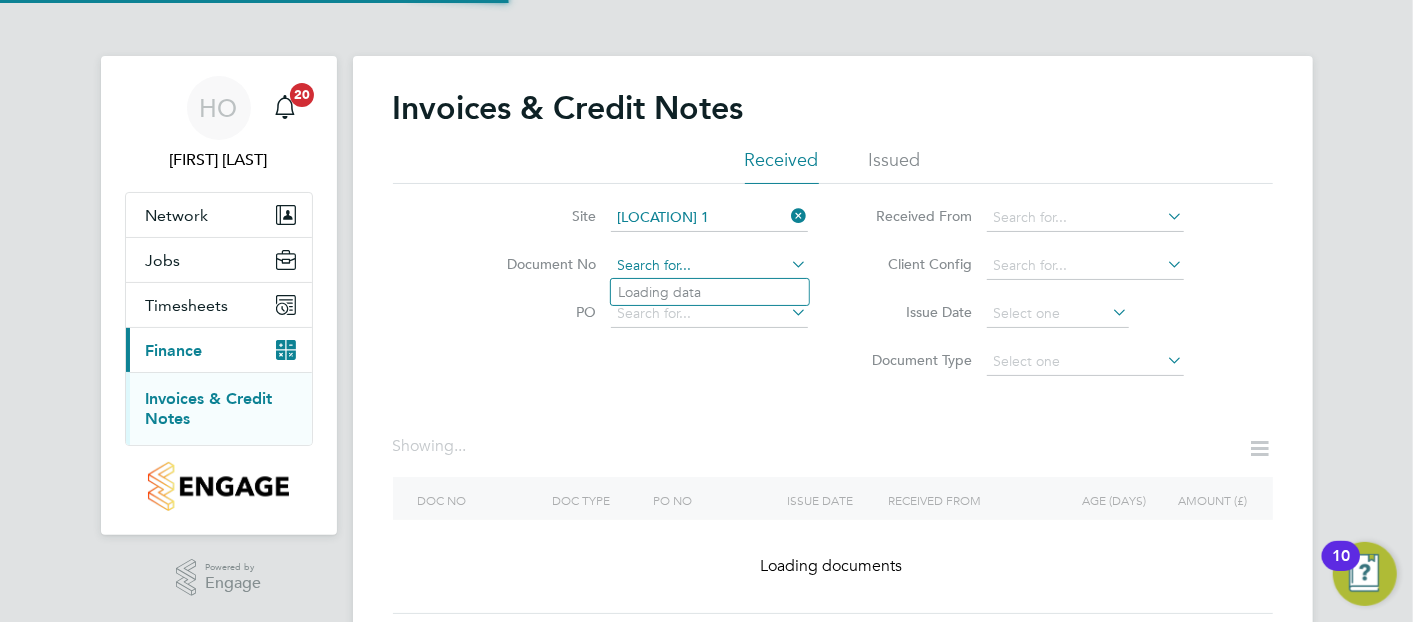 click 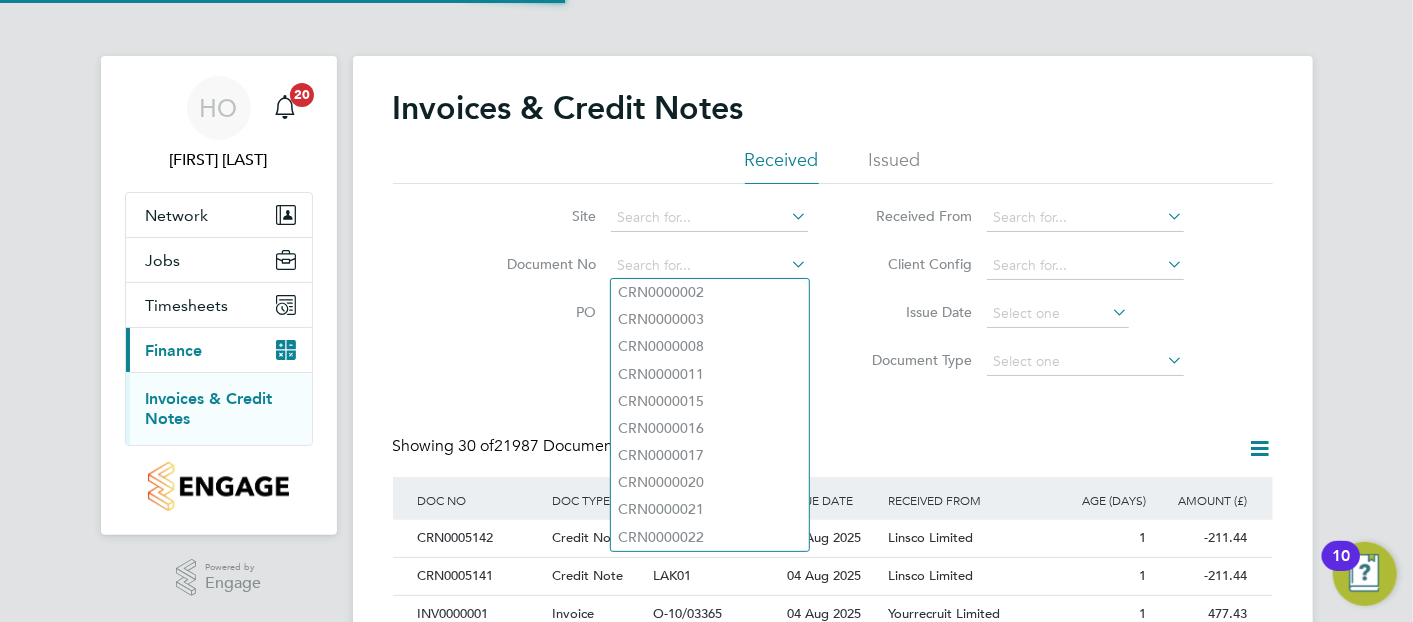 click on "Site" 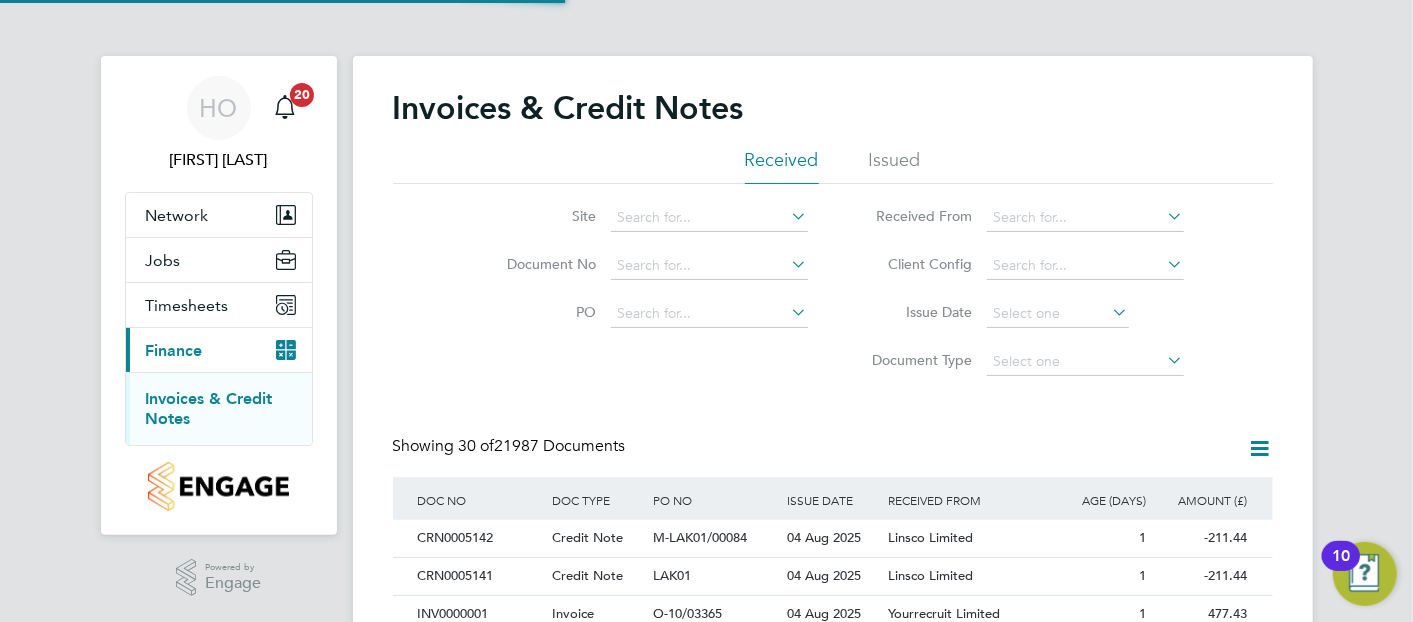 scroll, scrollTop: 10, scrollLeft: 9, axis: both 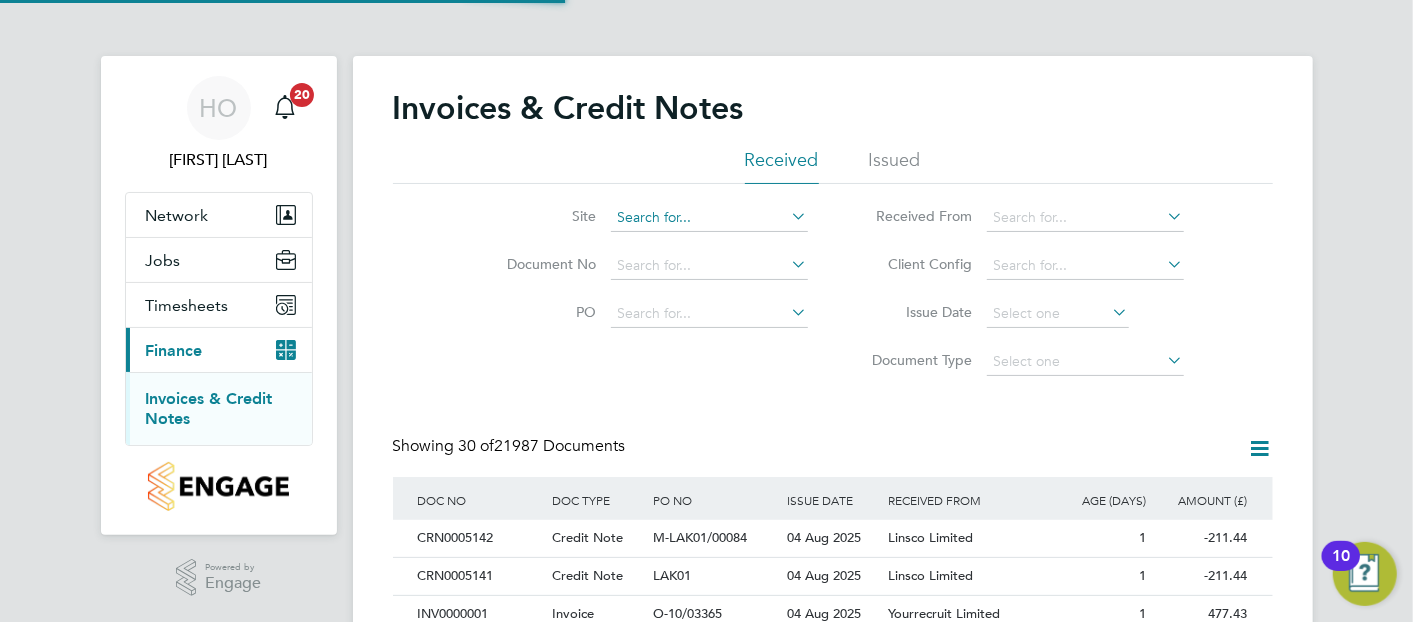 click 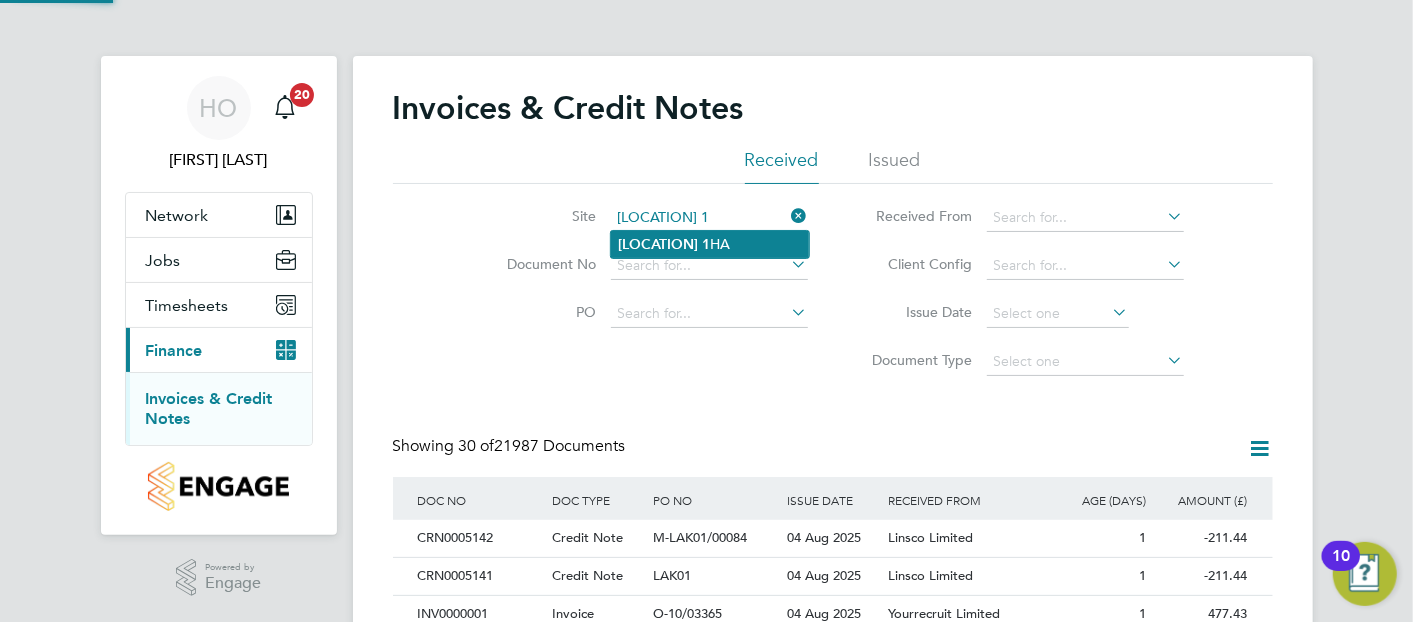click on "[LOCATION] 1  HA" 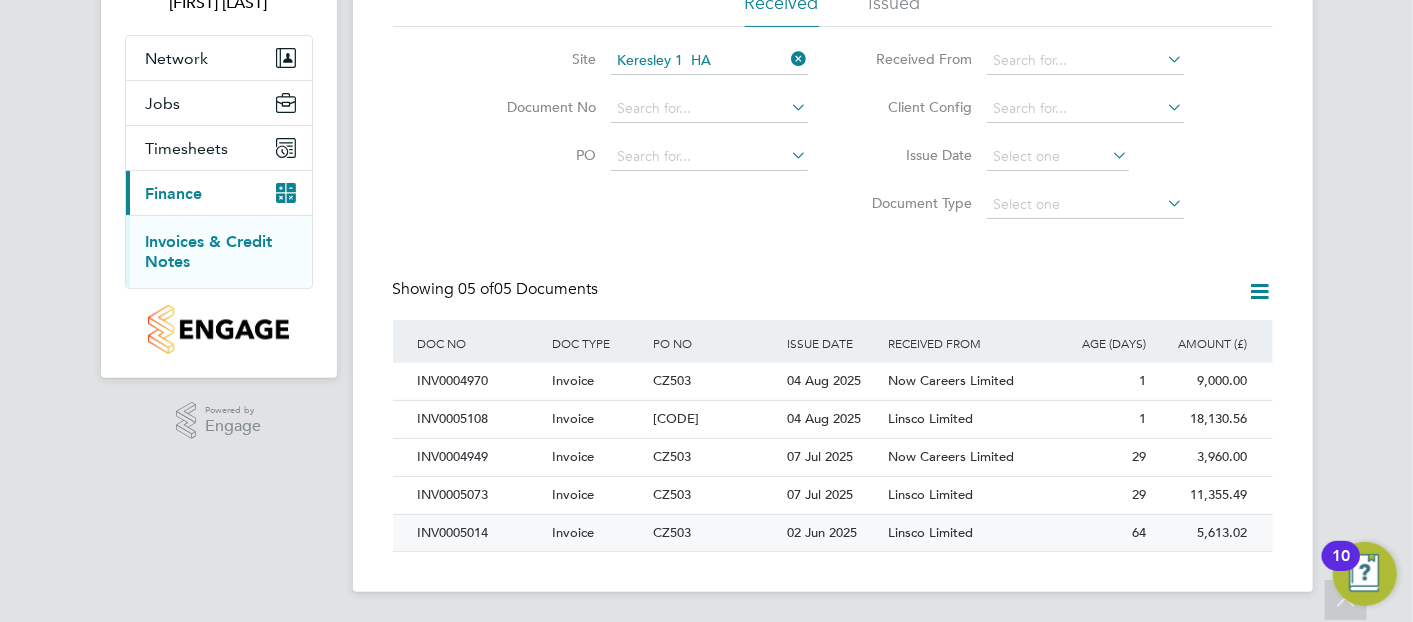 click on "02 Jun 2025" 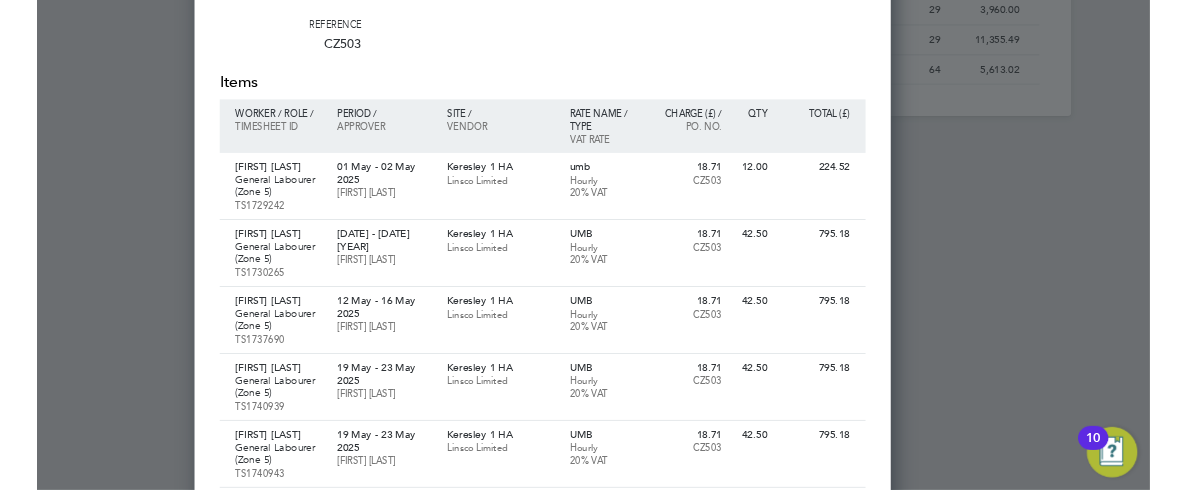 scroll, scrollTop: 602, scrollLeft: 0, axis: vertical 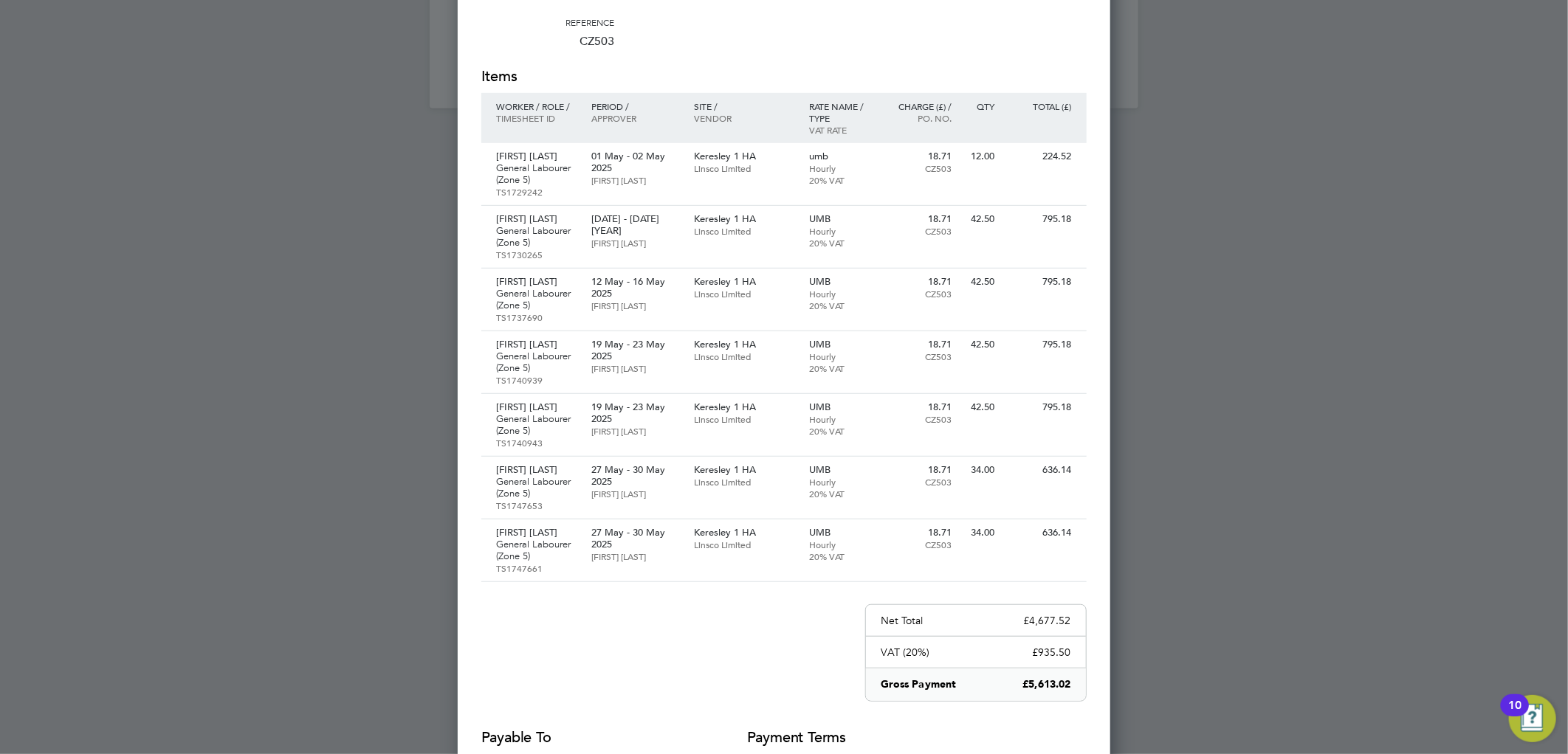 click 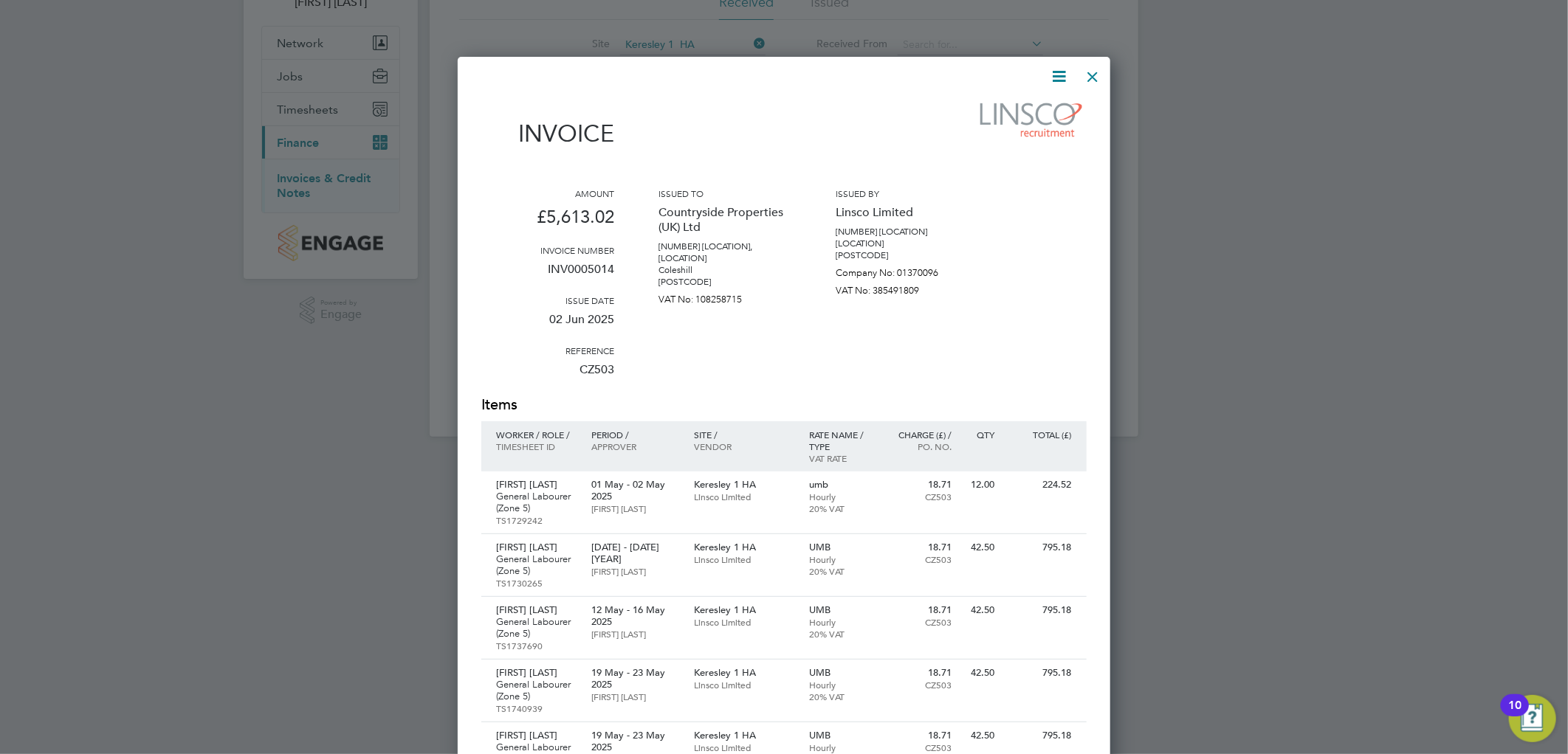 click 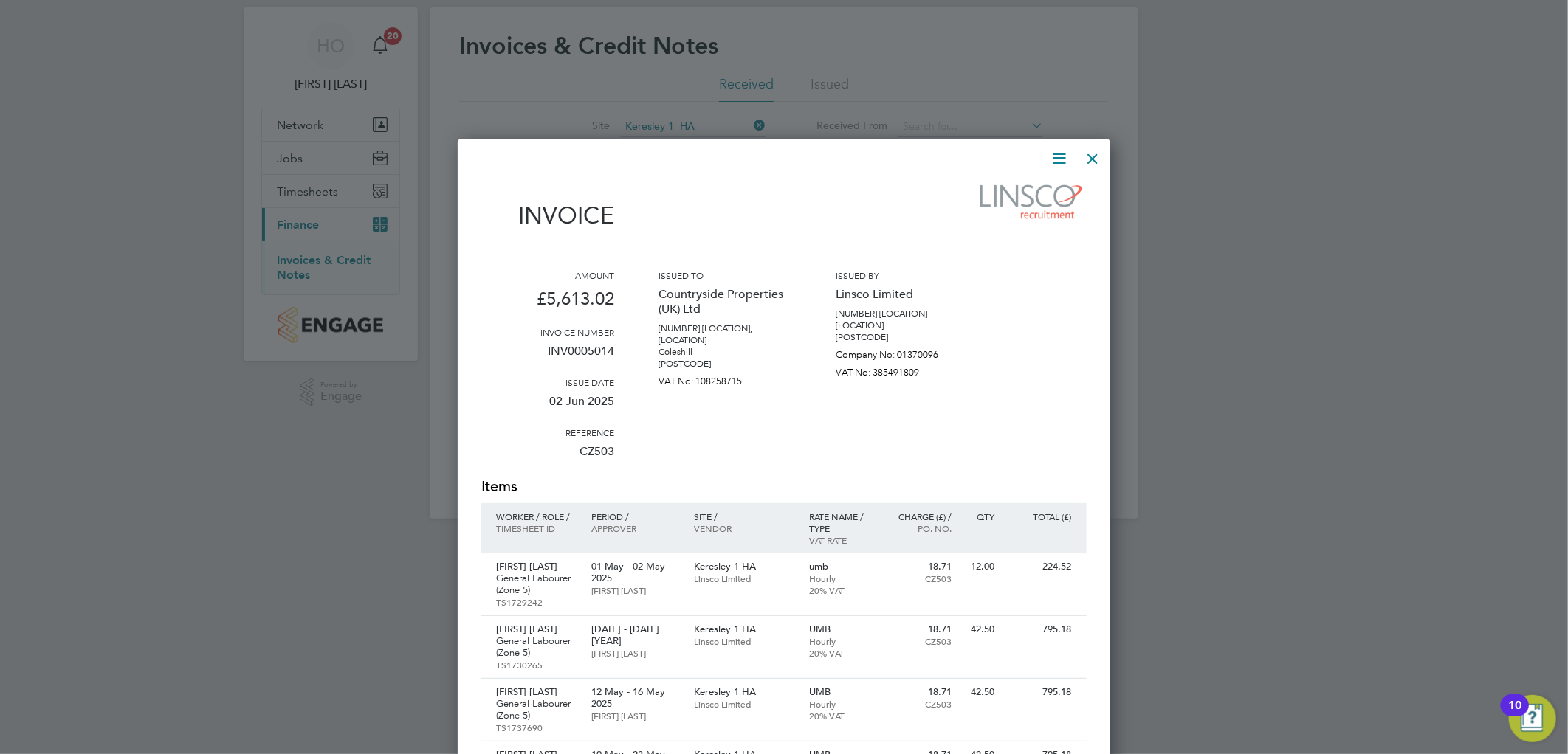 click at bounding box center [1093, 155] 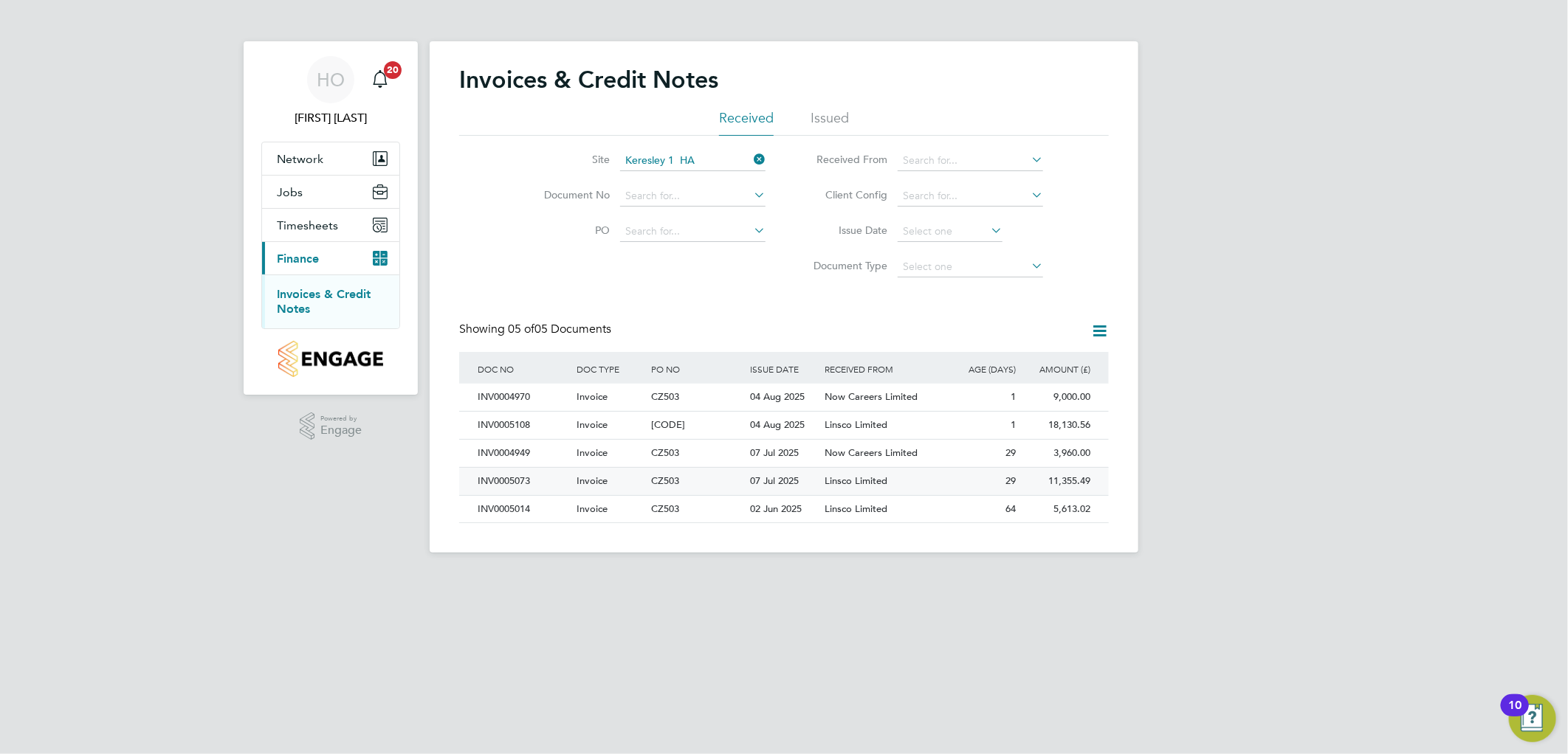 click on "CZ503" 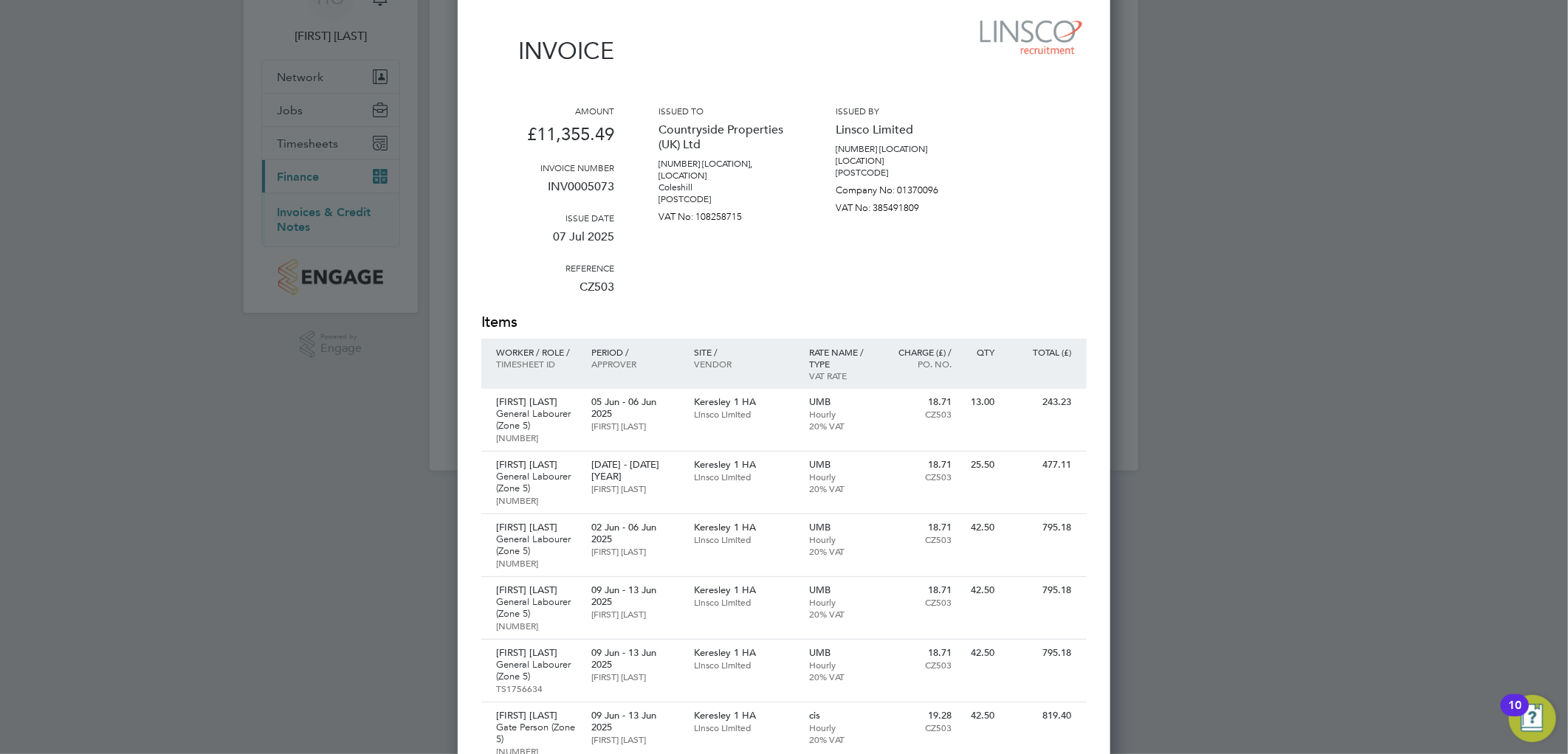 click 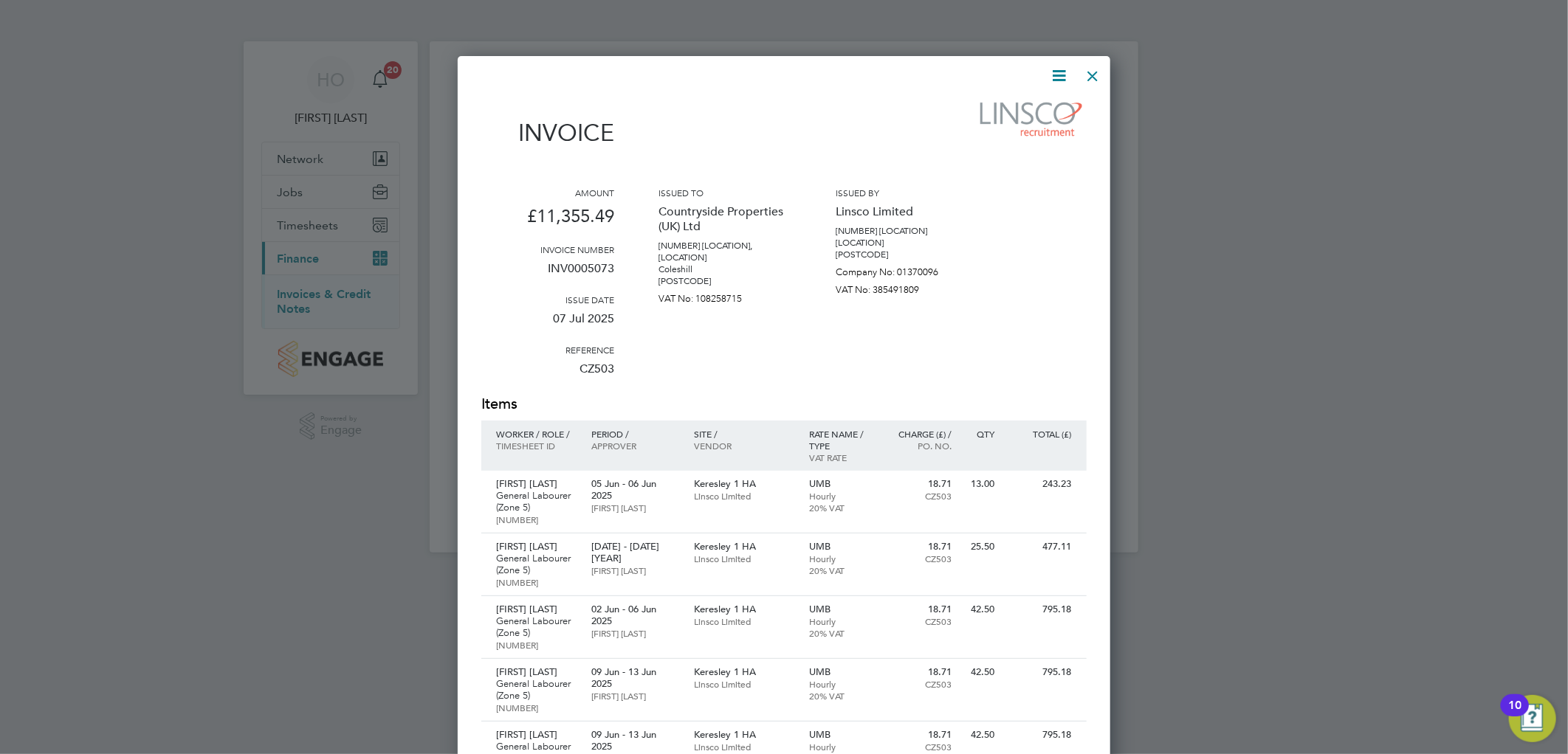 click at bounding box center (1093, 72) 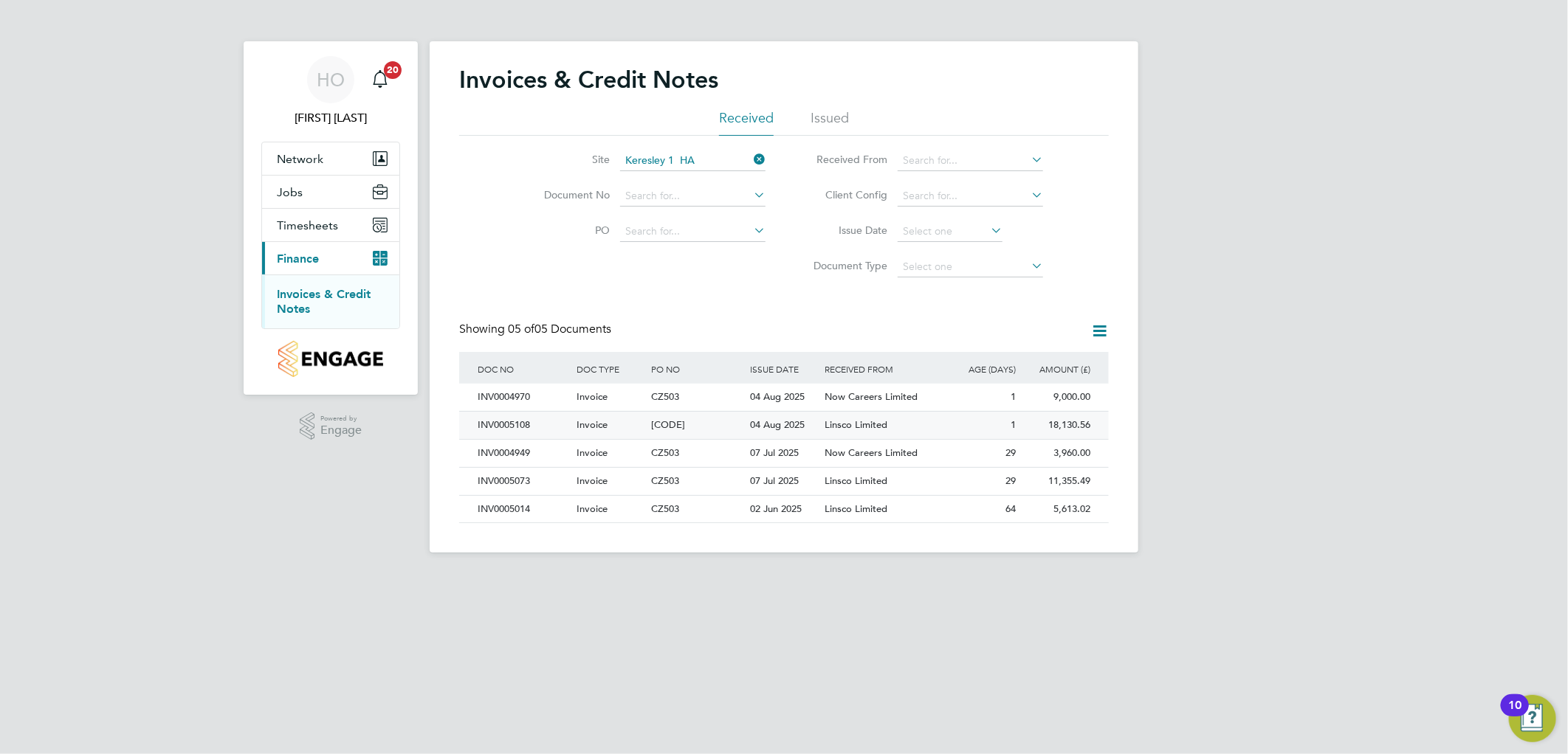click on "Linsco Limited" 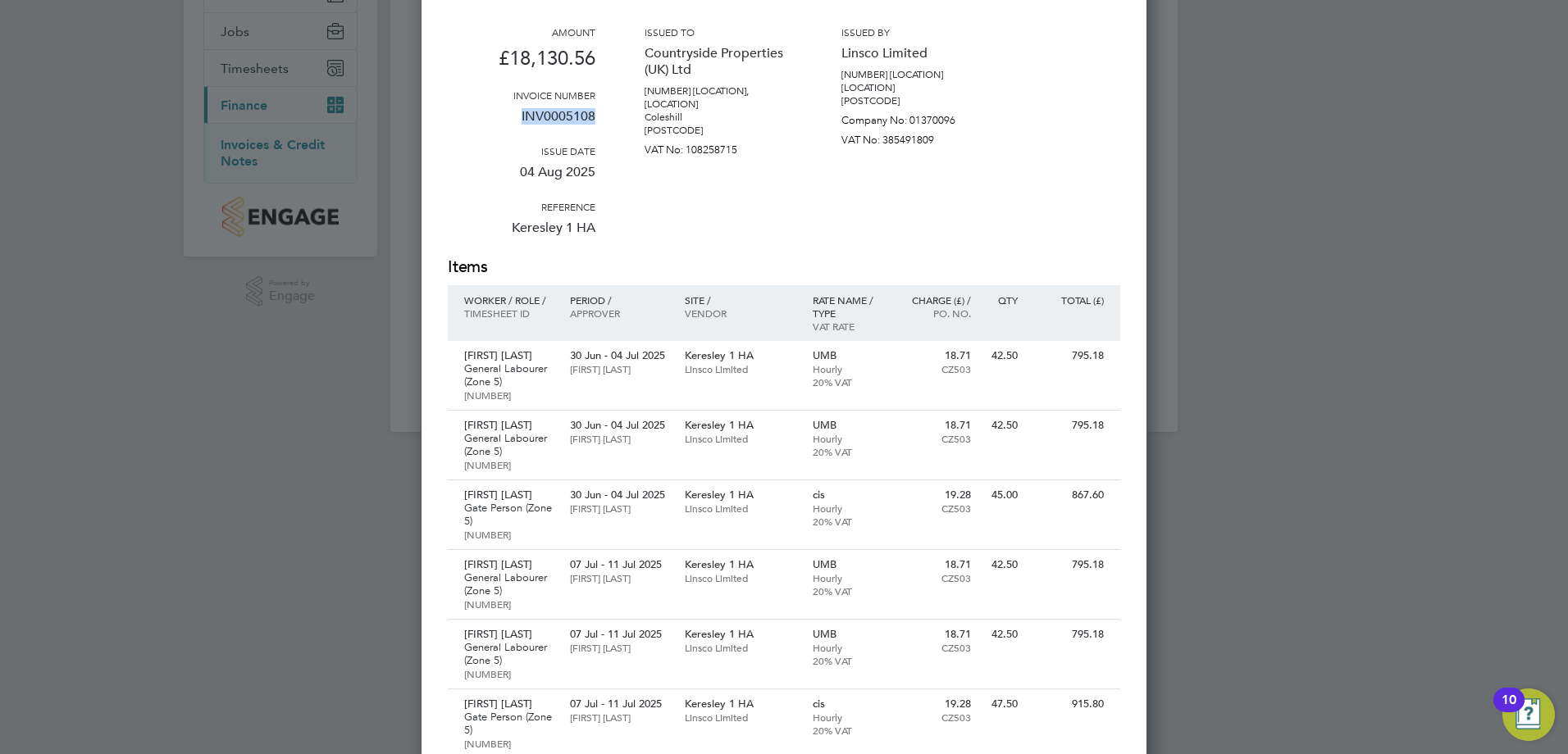 drag, startPoint x: 523, startPoint y: 117, endPoint x: 604, endPoint y: 125, distance: 81.3941 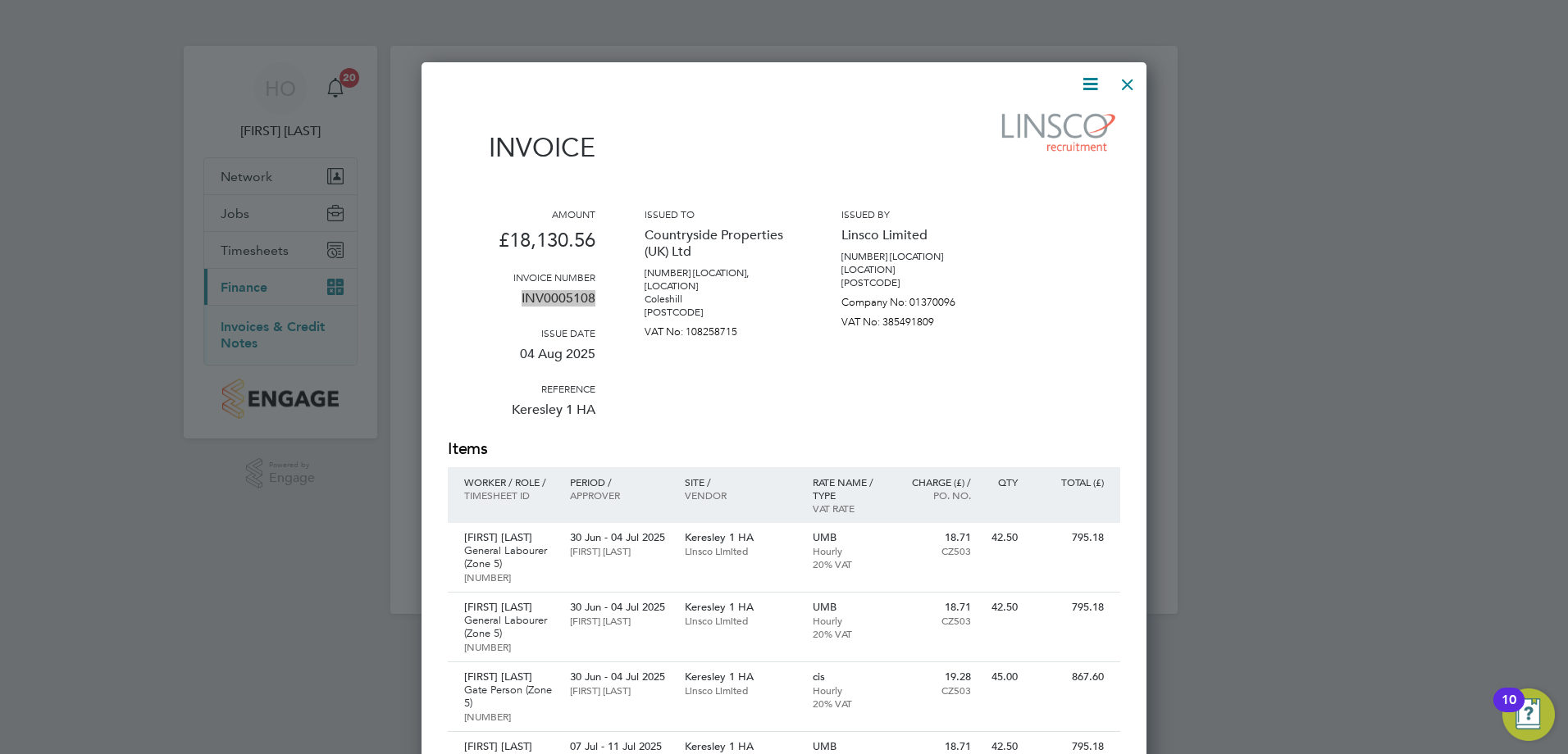 scroll, scrollTop: 82, scrollLeft: 0, axis: vertical 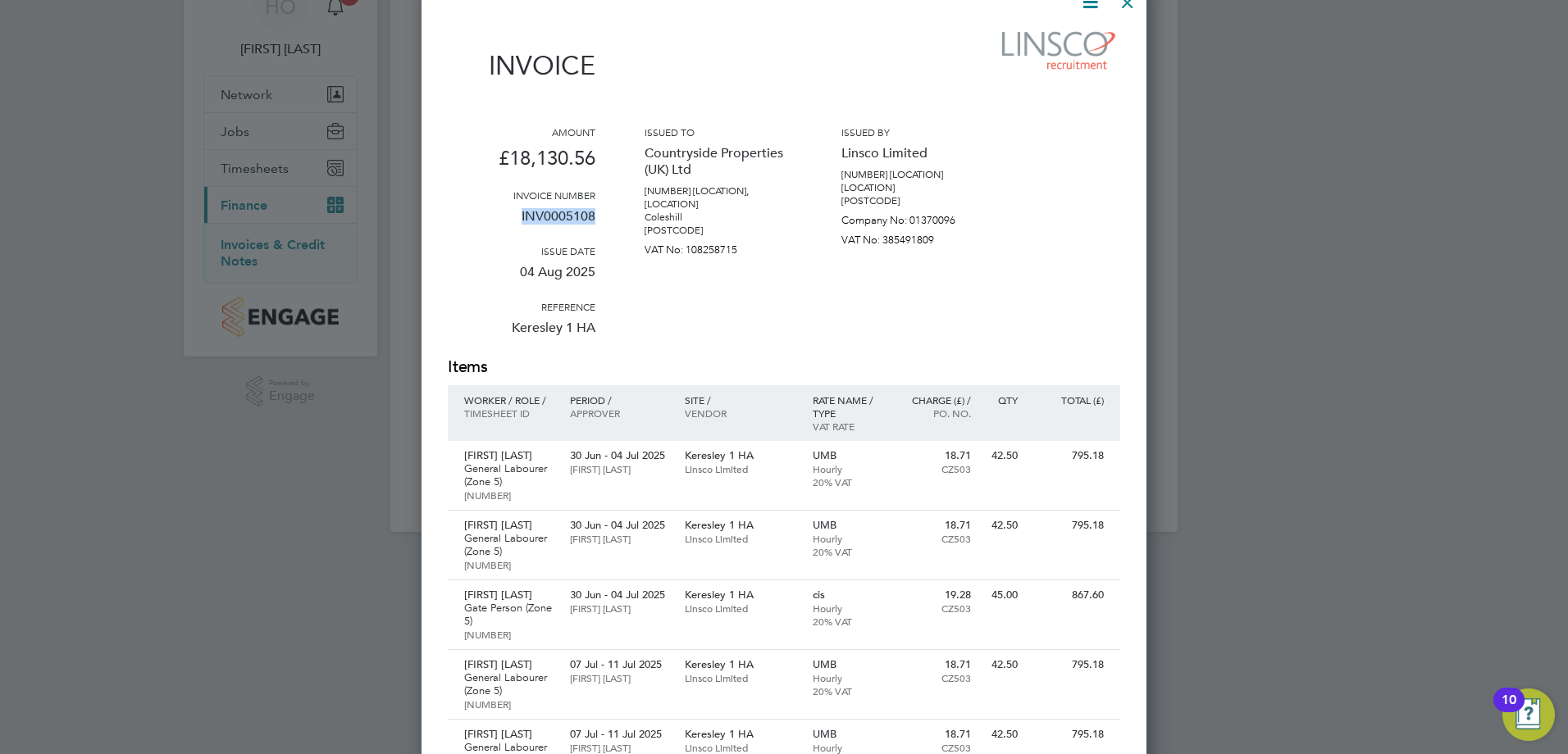 click on "Amount
£[NUMBER]
Invoice number
INV0005108
Issue date
[DATE] [YEAR]
Reference
[LOCATION] 1  HA
Issued to
Countryside Properties (UK) Ltd
[NUMBER] [LOCATION], [LOCATION]
[LOCATION]
[POSTCODE]
VAT No: [NUMBER]
Issued by
Linsco Limited
[NUMBER] [LOCATION]
[LOCATION]
[POSTCODE]
Company No: [NUMBER]
VAT No: [NUMBER]" at bounding box center [784, 240] 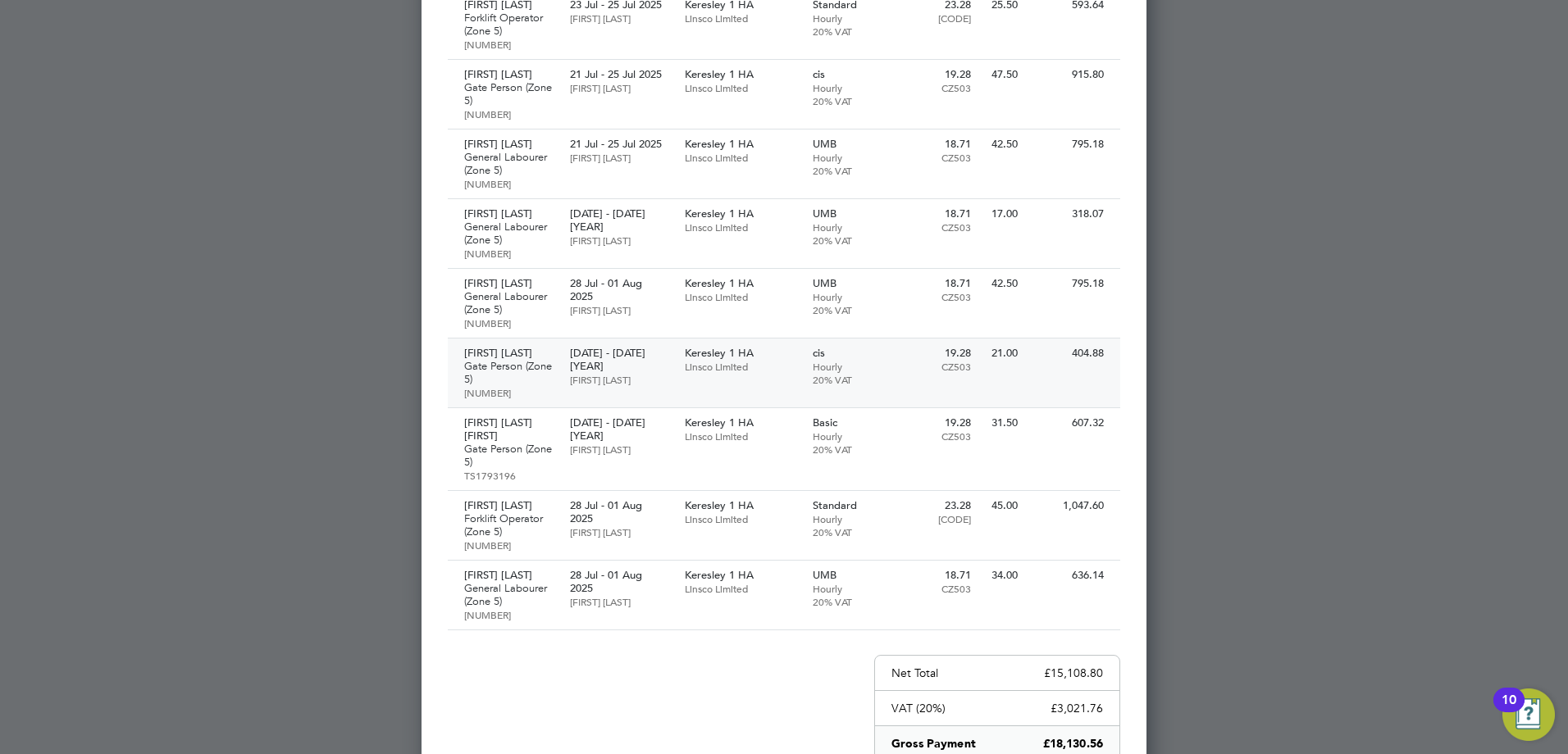 scroll, scrollTop: 1393, scrollLeft: 0, axis: vertical 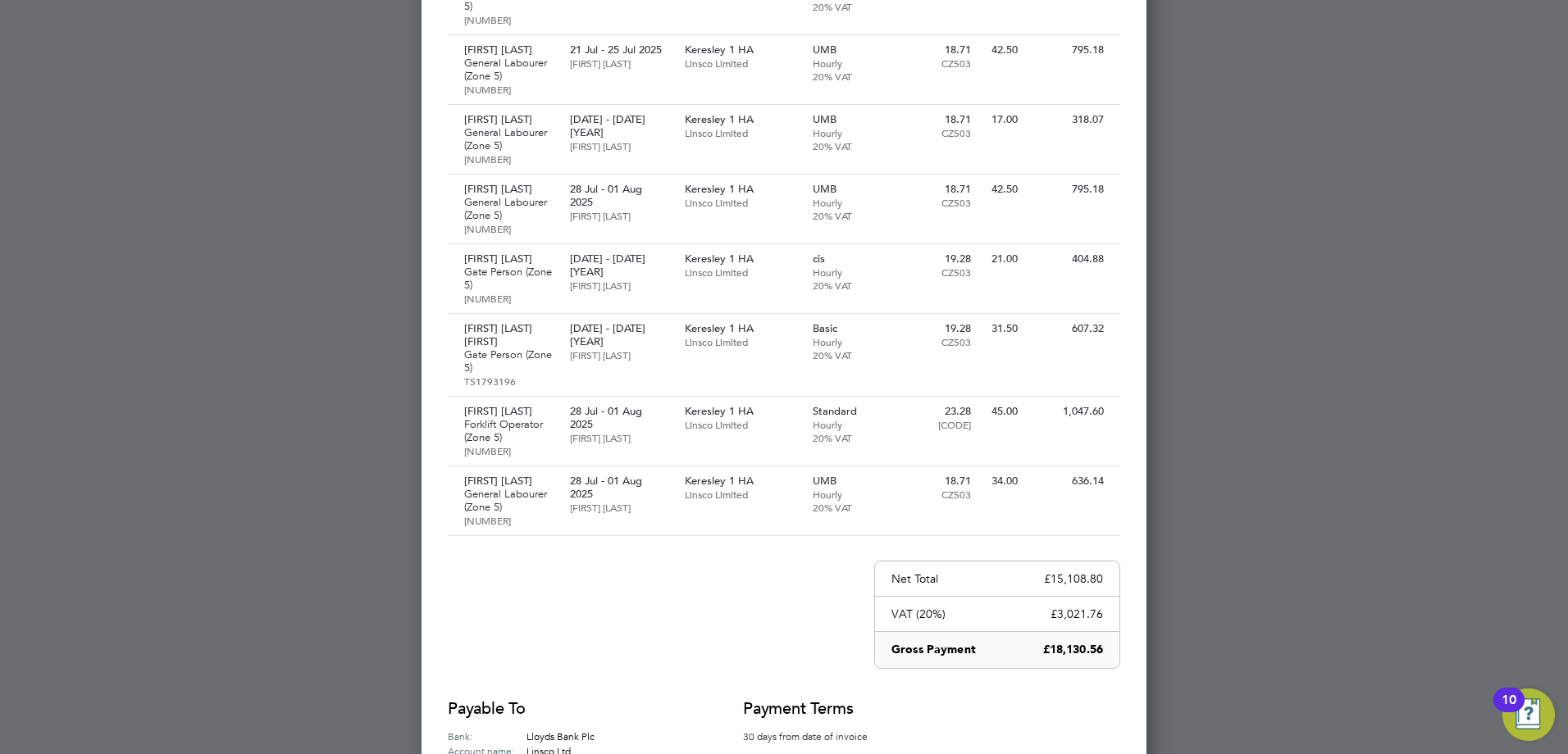 click 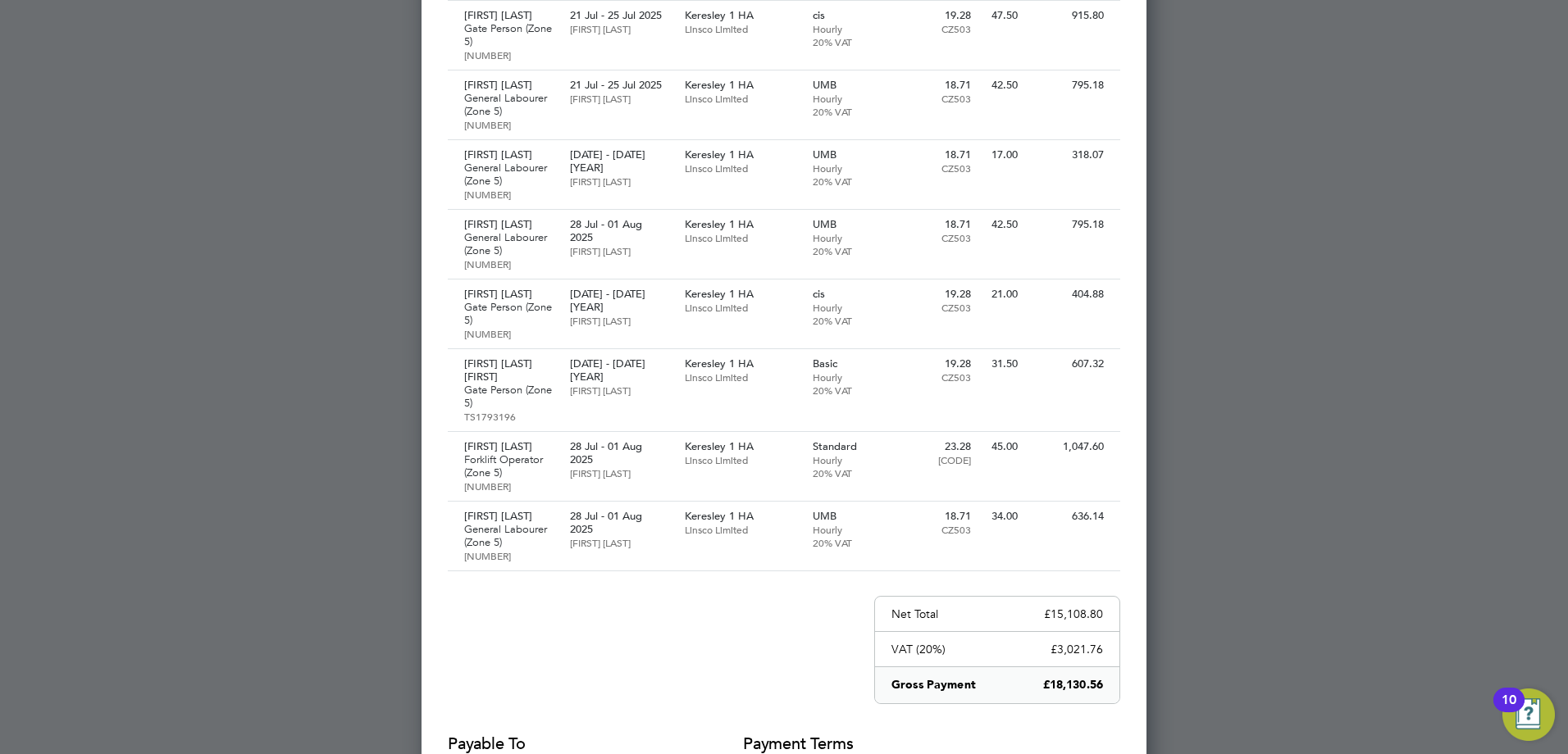 scroll, scrollTop: 1393, scrollLeft: 0, axis: vertical 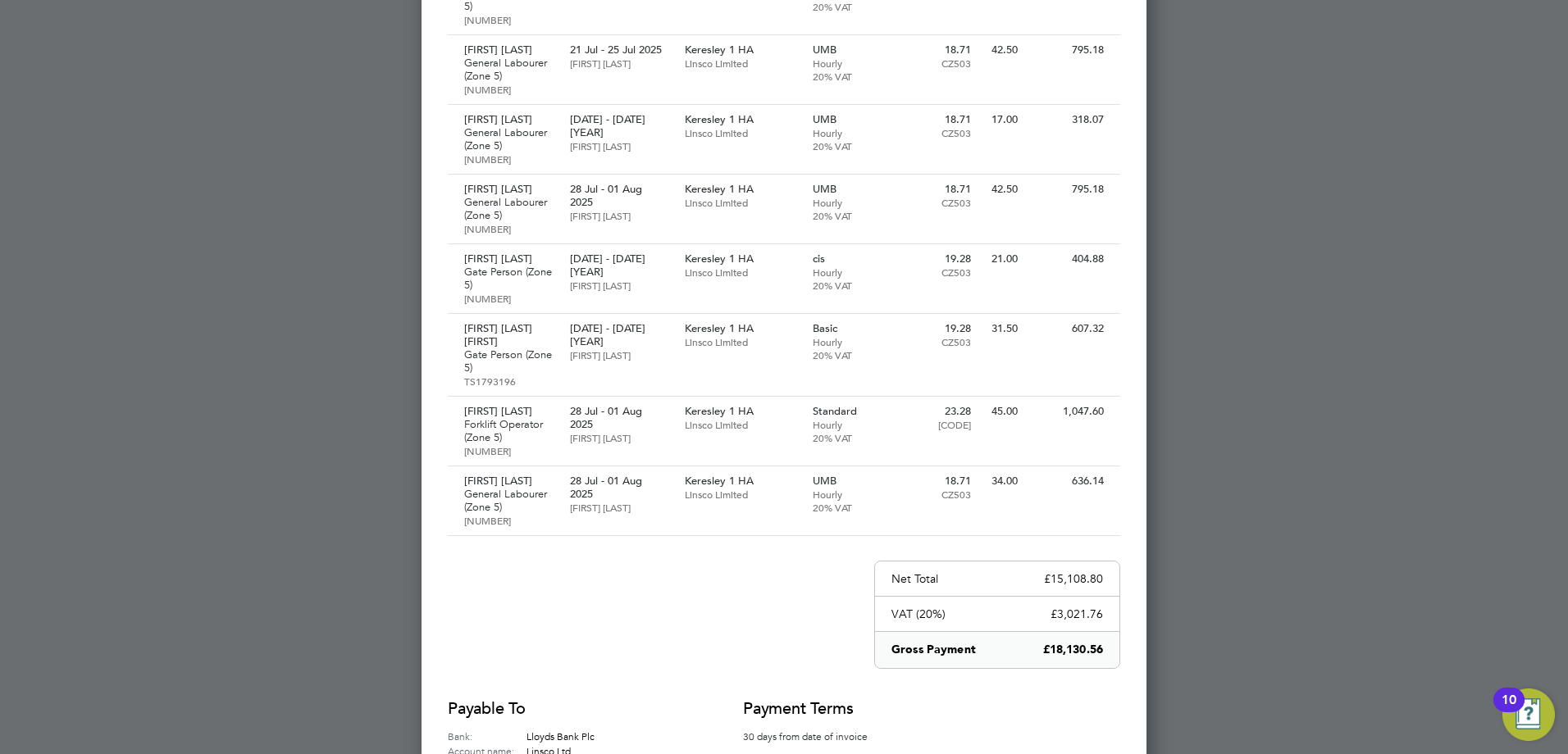 click 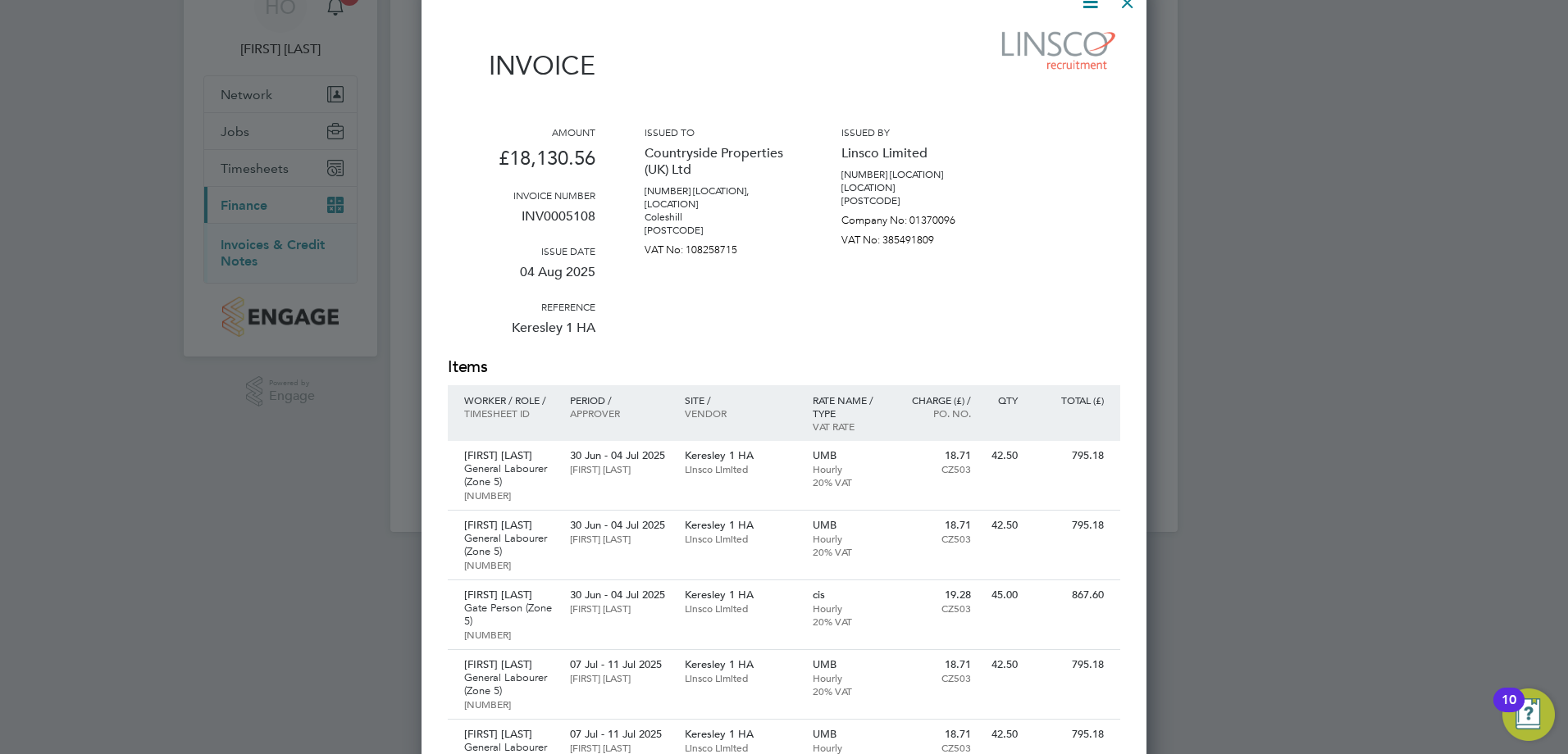 scroll, scrollTop: 164, scrollLeft: 0, axis: vertical 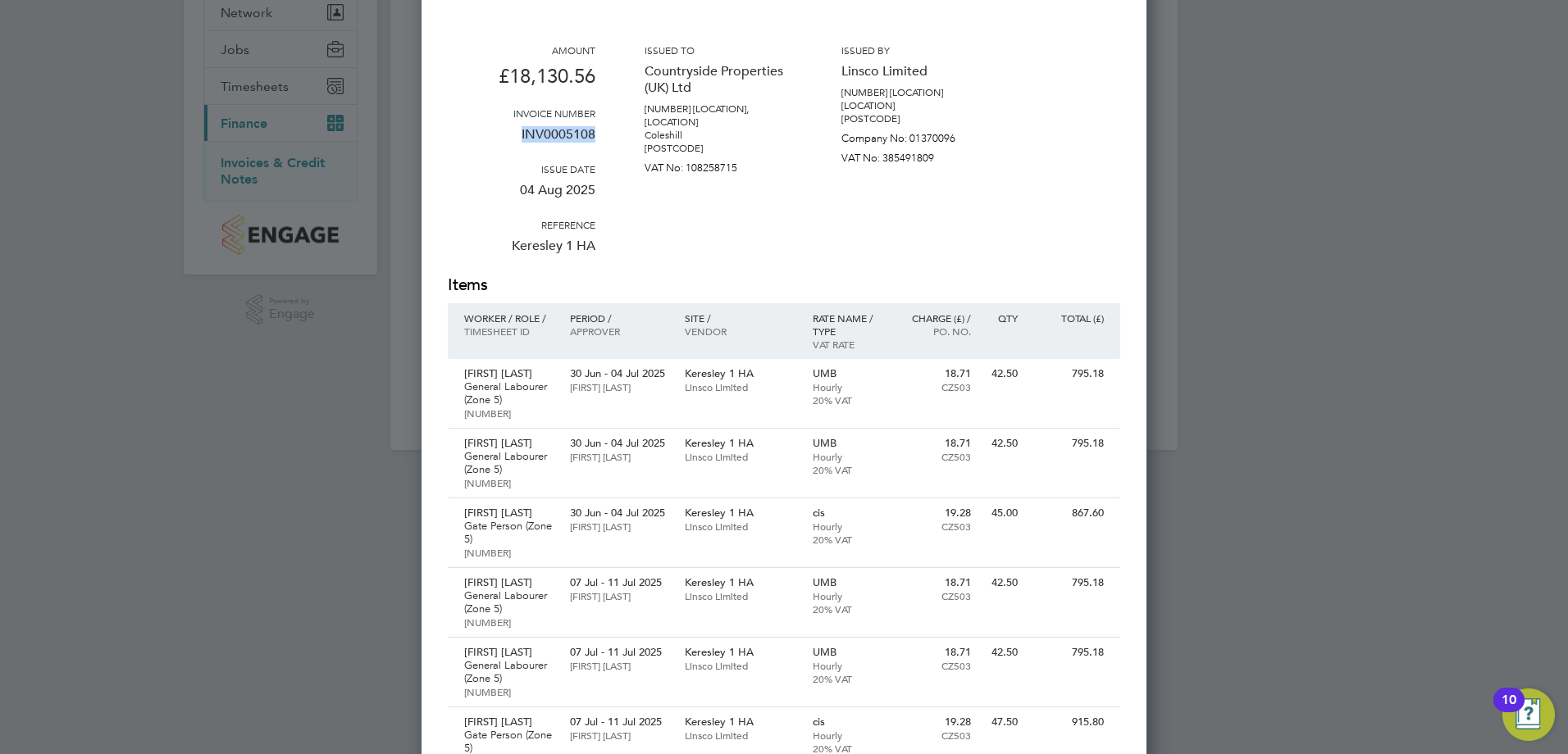 drag, startPoint x: 523, startPoint y: 129, endPoint x: 600, endPoint y: 137, distance: 77.41447 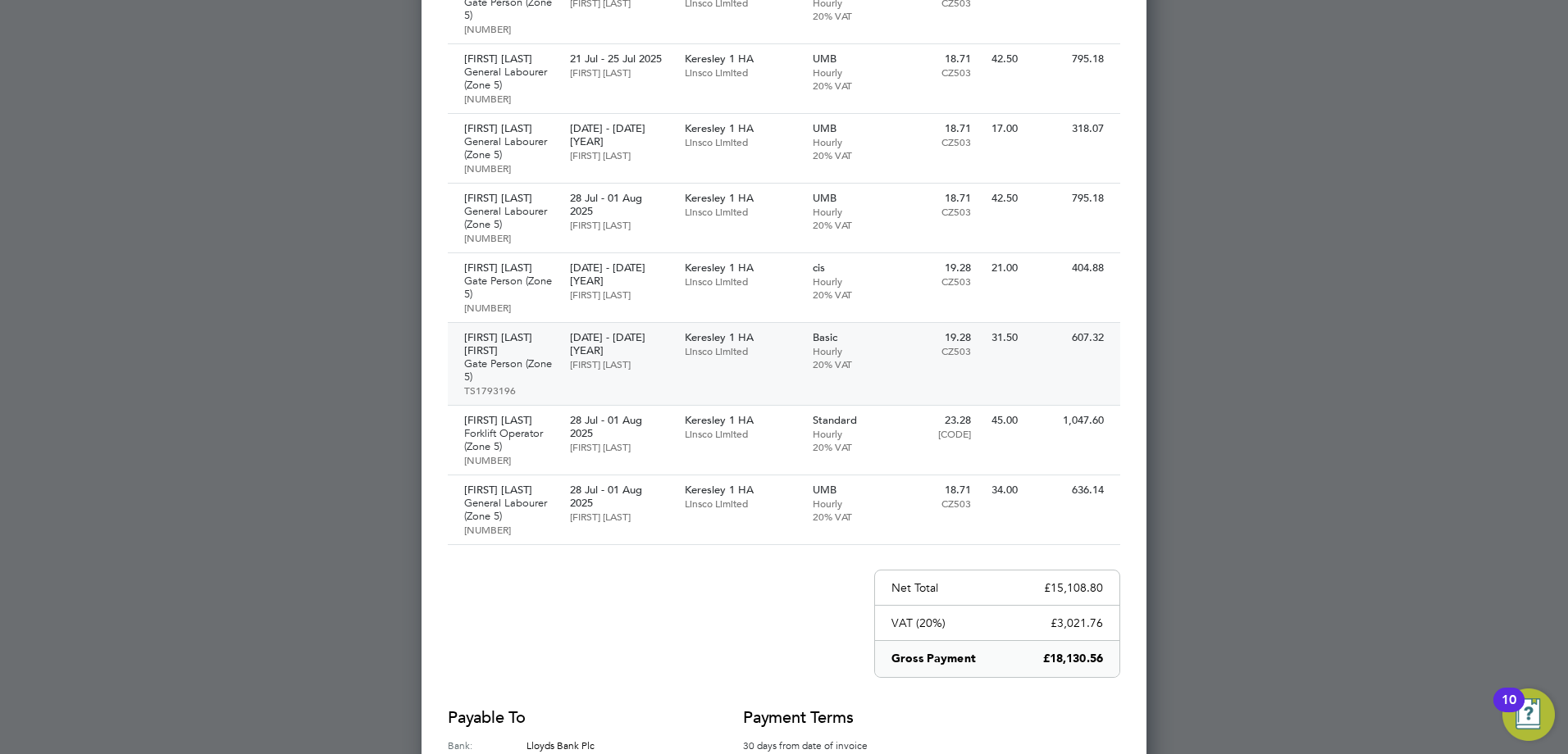 scroll, scrollTop: 1393, scrollLeft: 0, axis: vertical 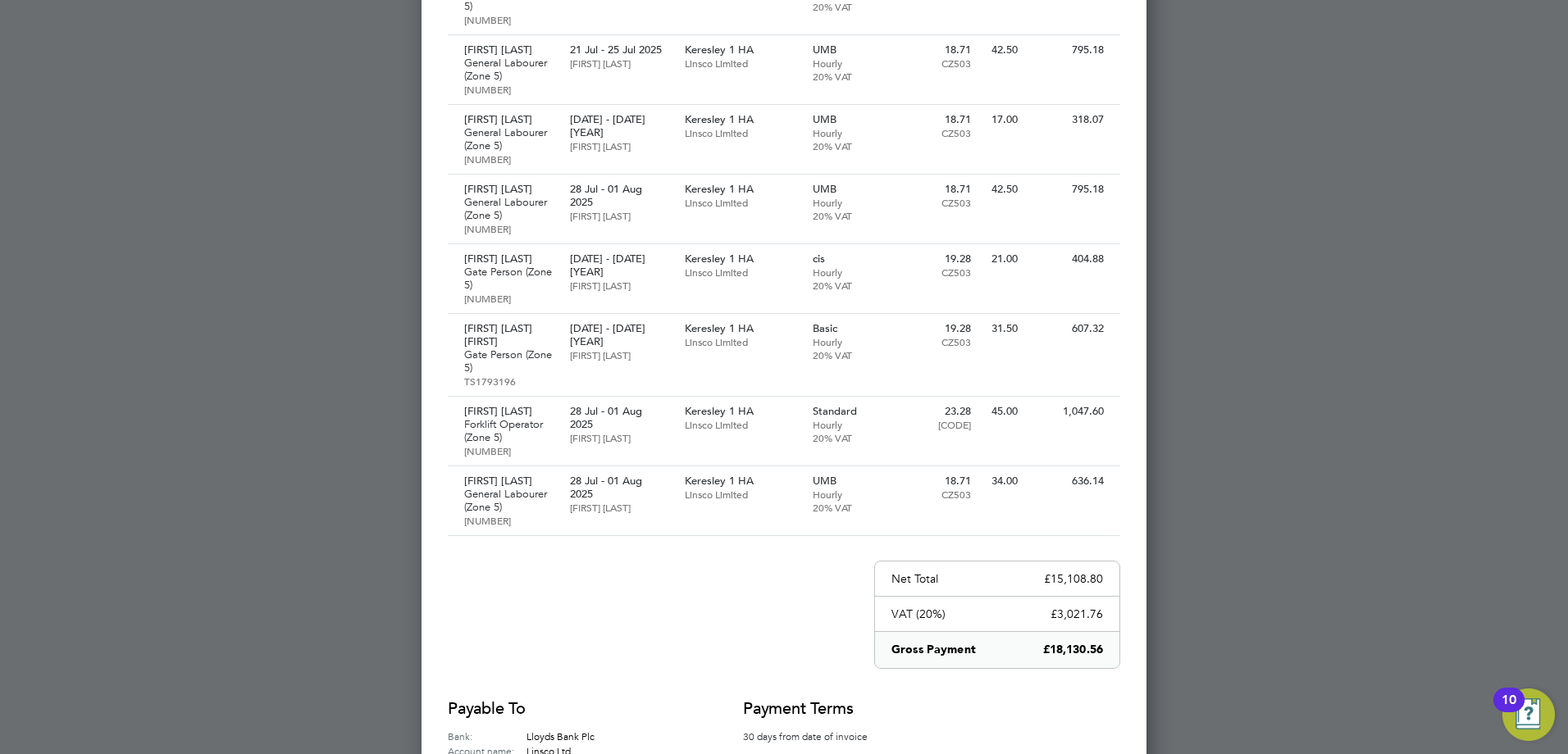 click 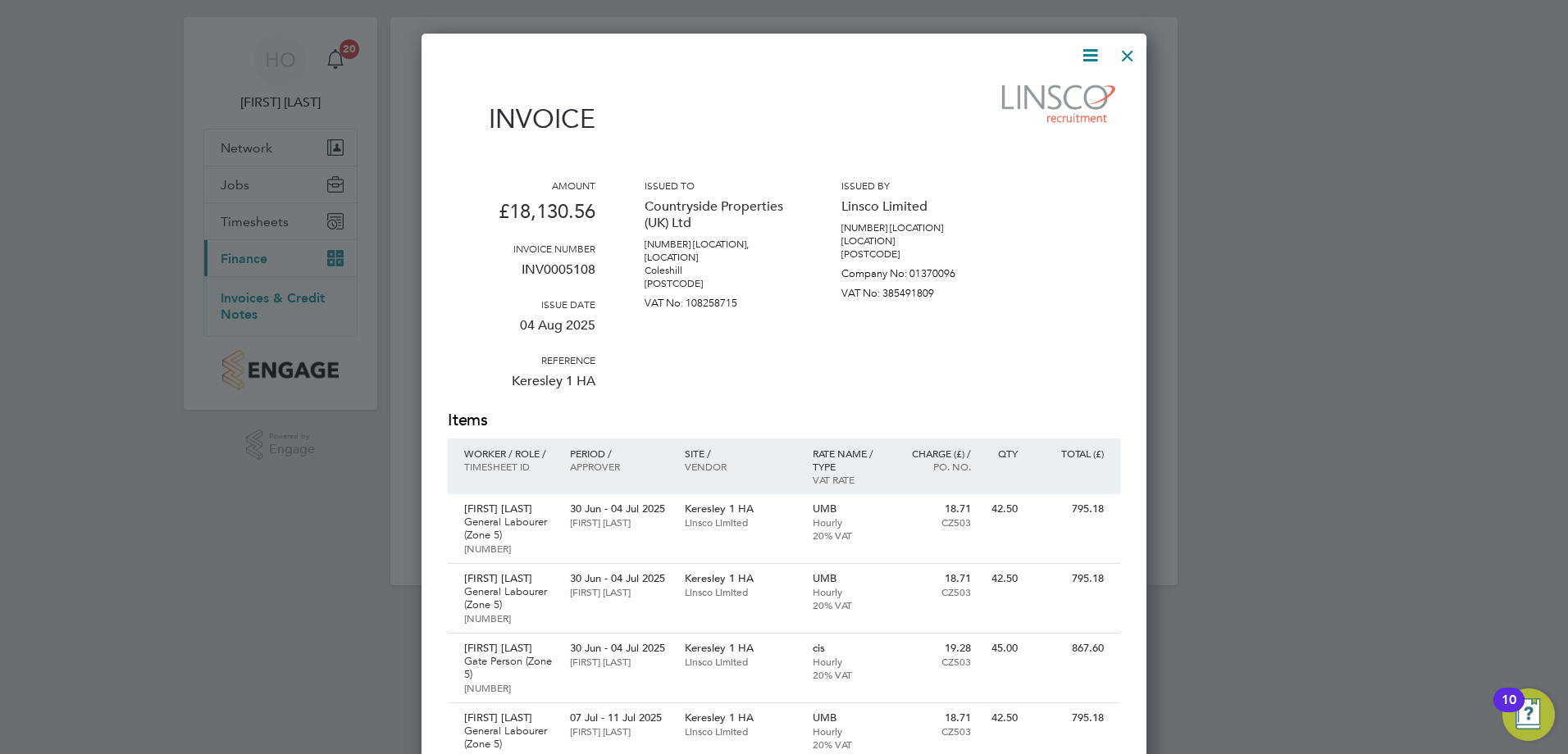 scroll, scrollTop: 0, scrollLeft: 0, axis: both 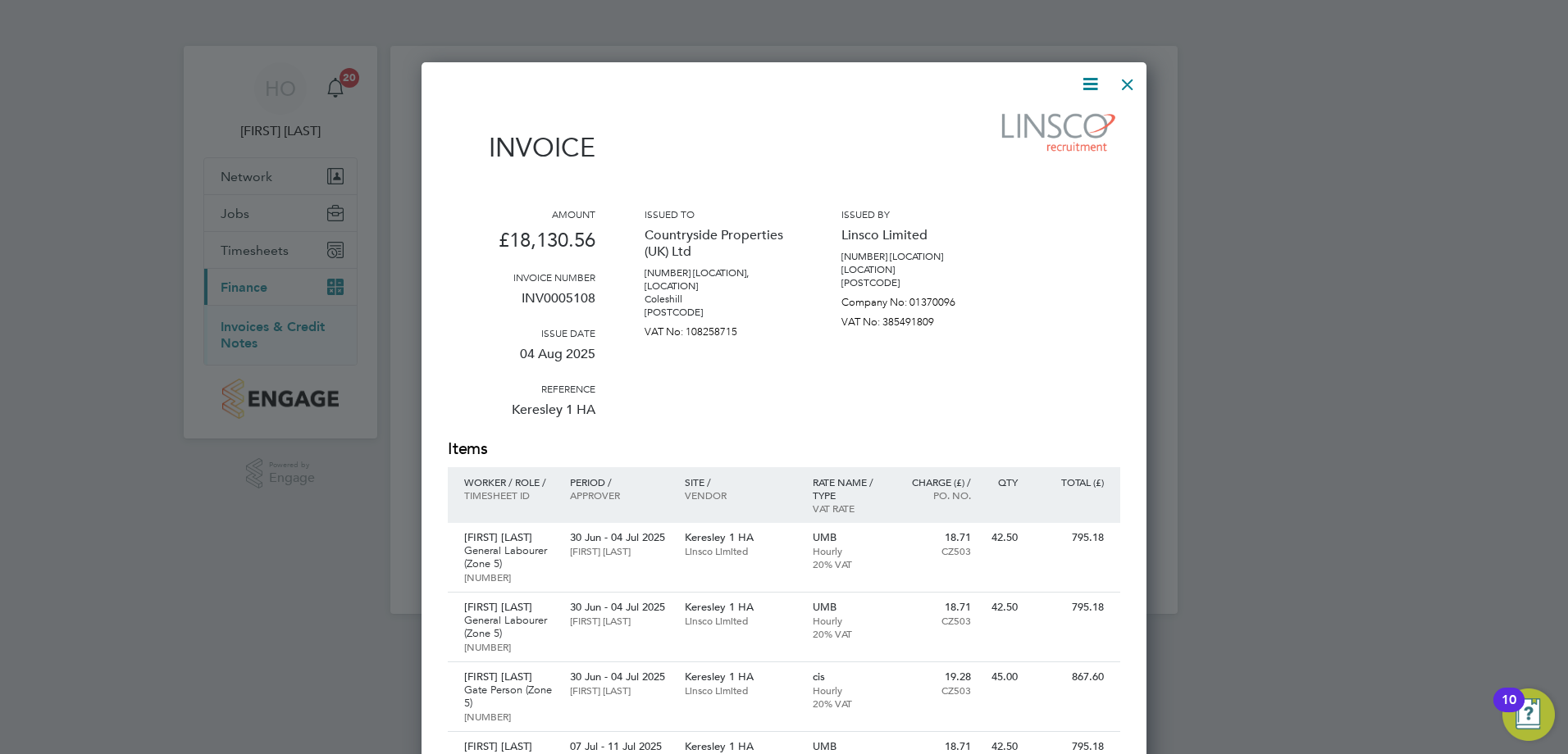 click at bounding box center [1128, 80] 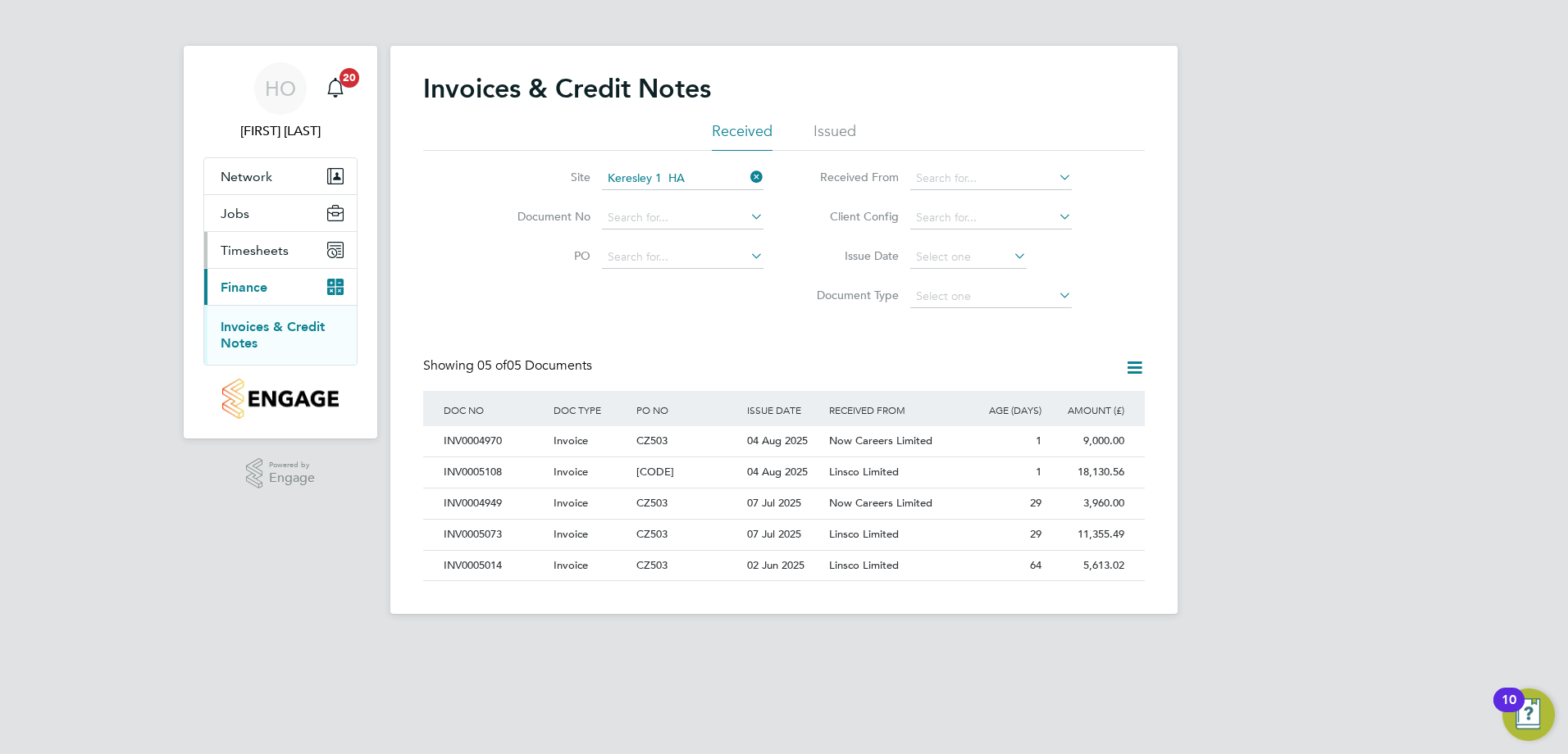 click on "Timesheets" at bounding box center (254, 250) 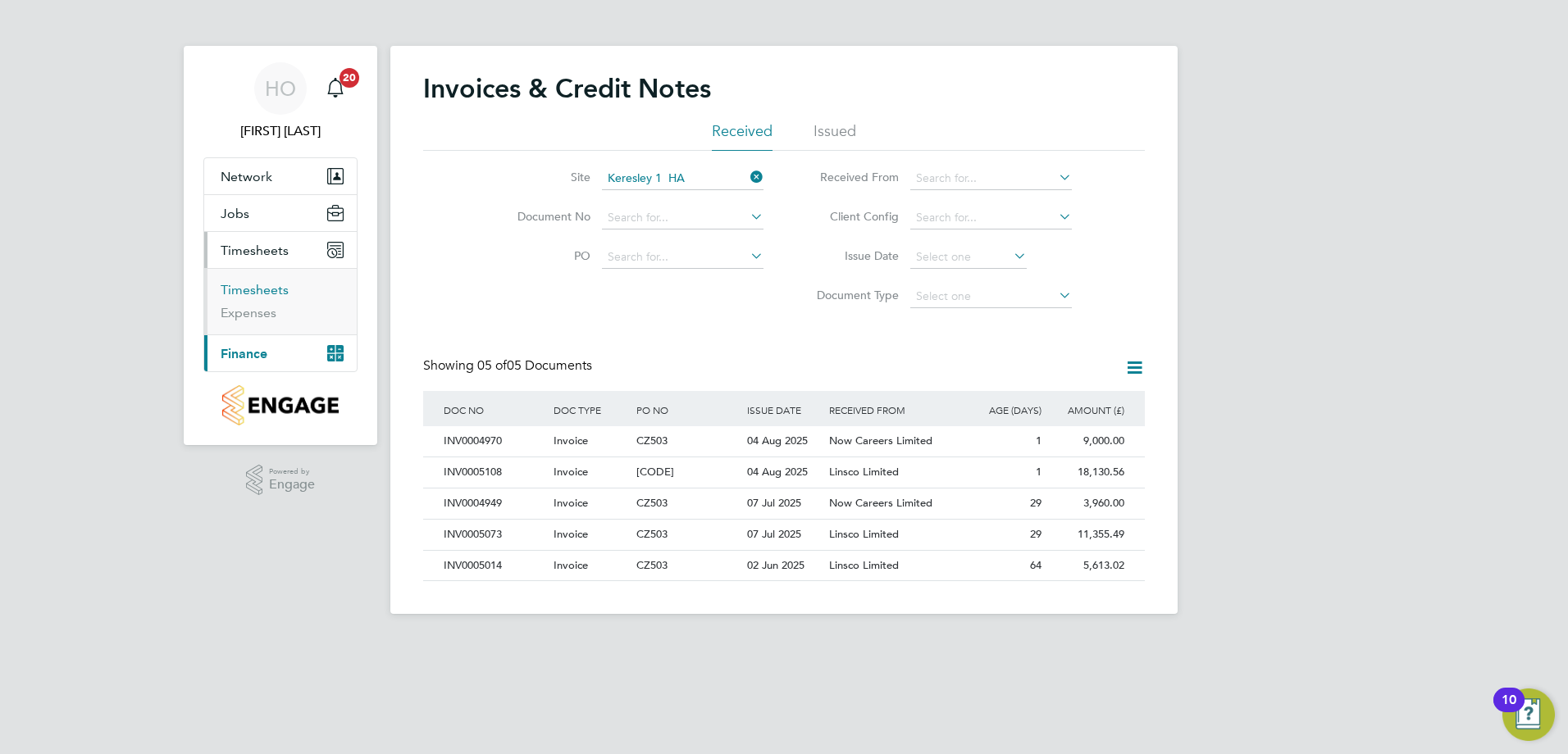 click on "Timesheets" at bounding box center [254, 289] 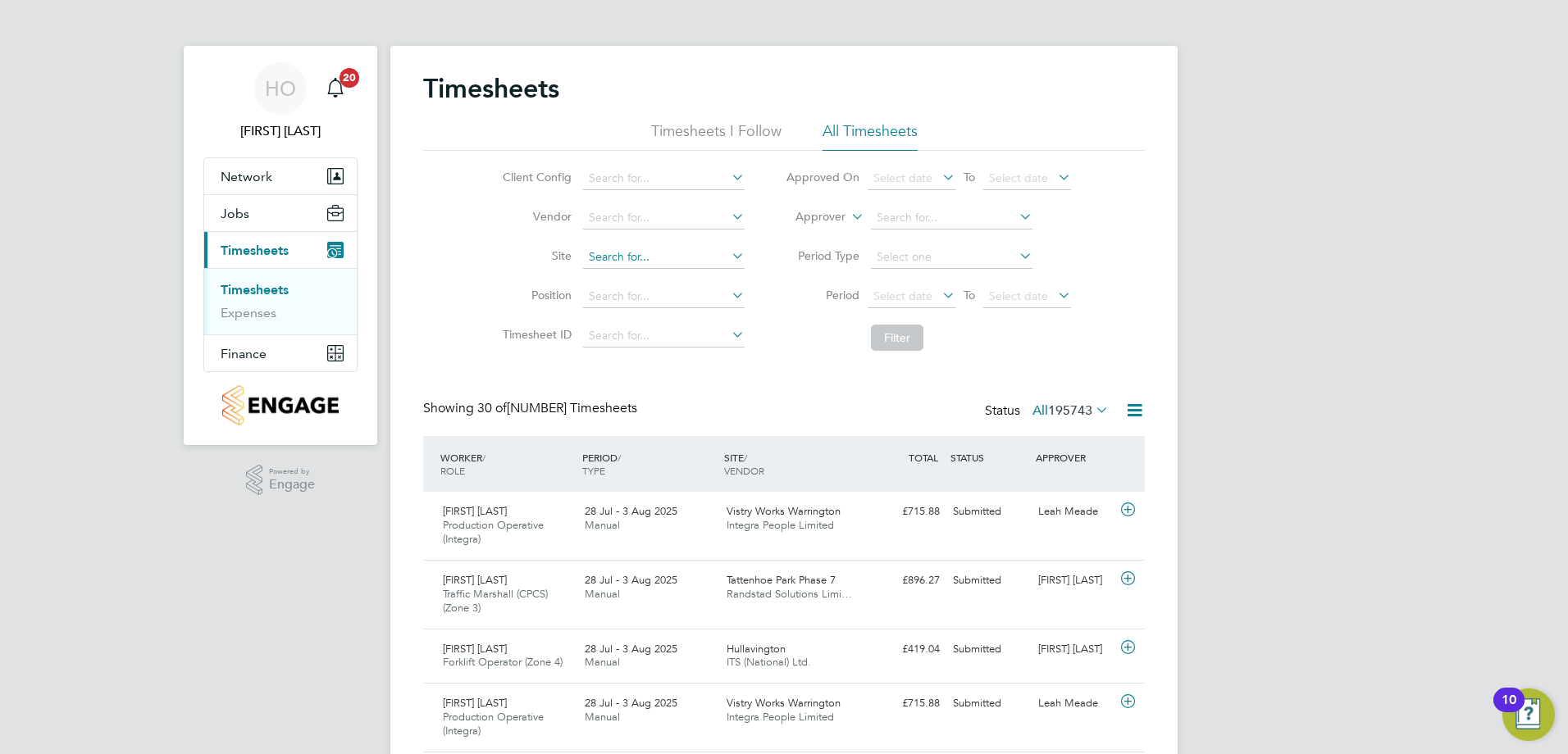 scroll, scrollTop: 8, scrollLeft: 8, axis: both 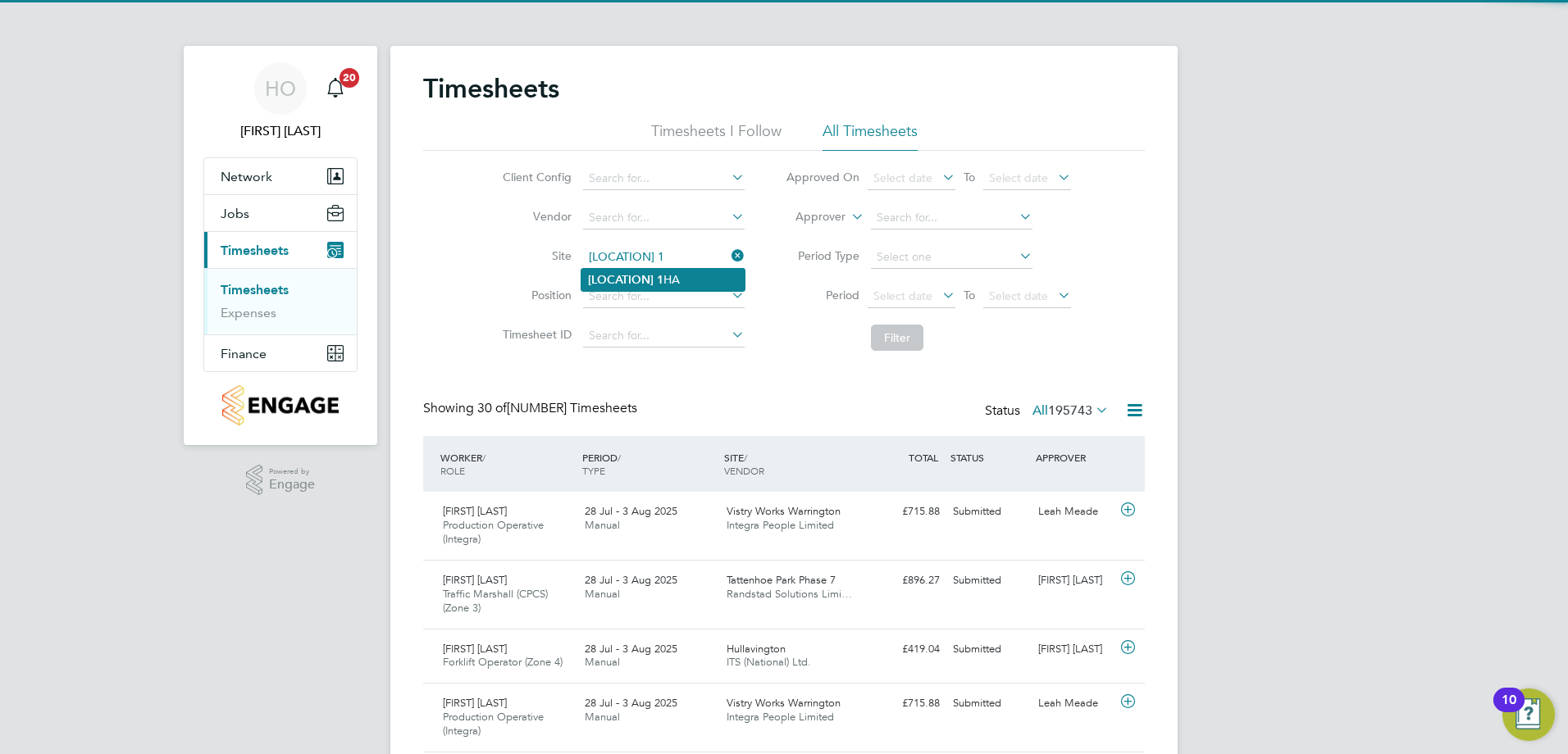 click on "[LOCATION] 1  HA" 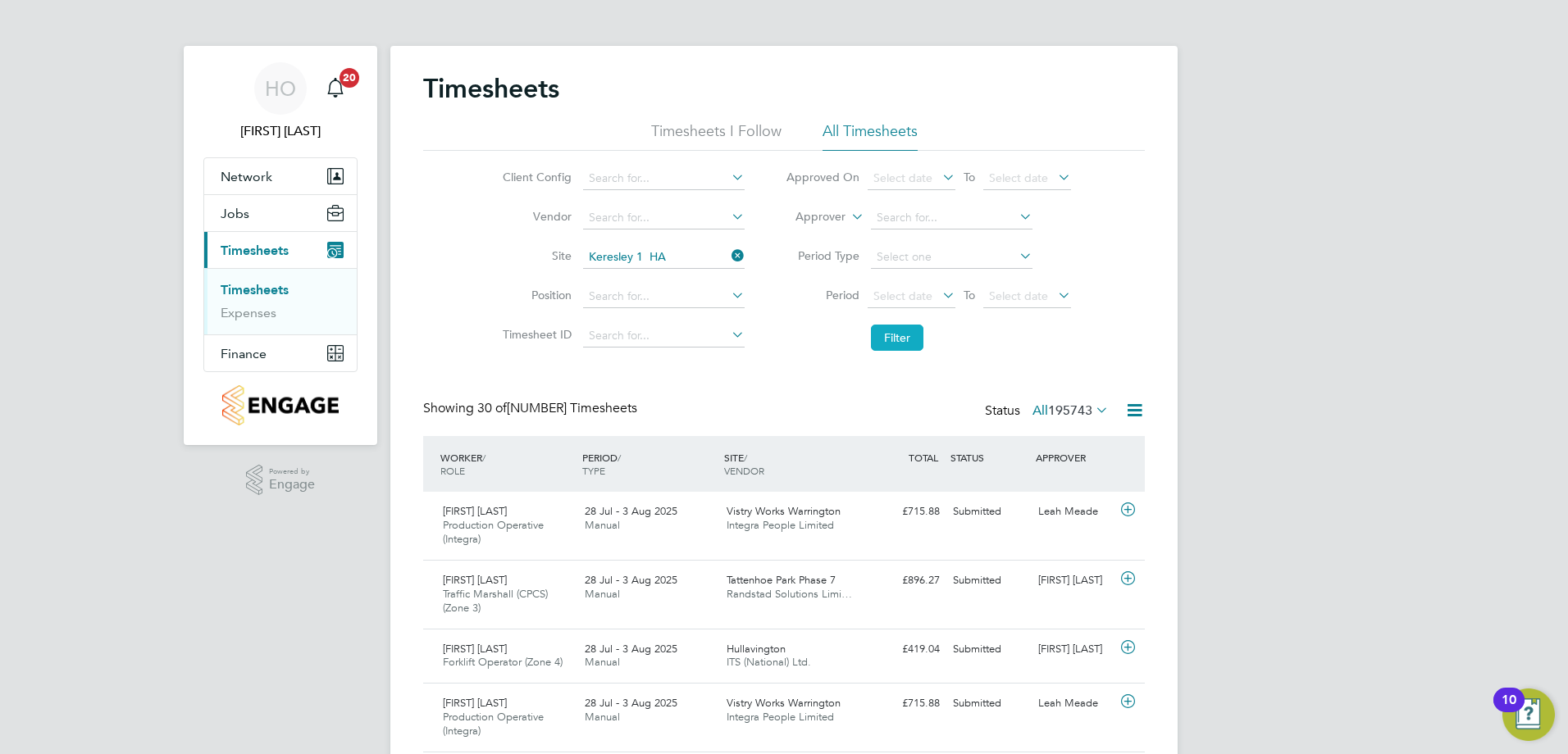 click on "Filter" 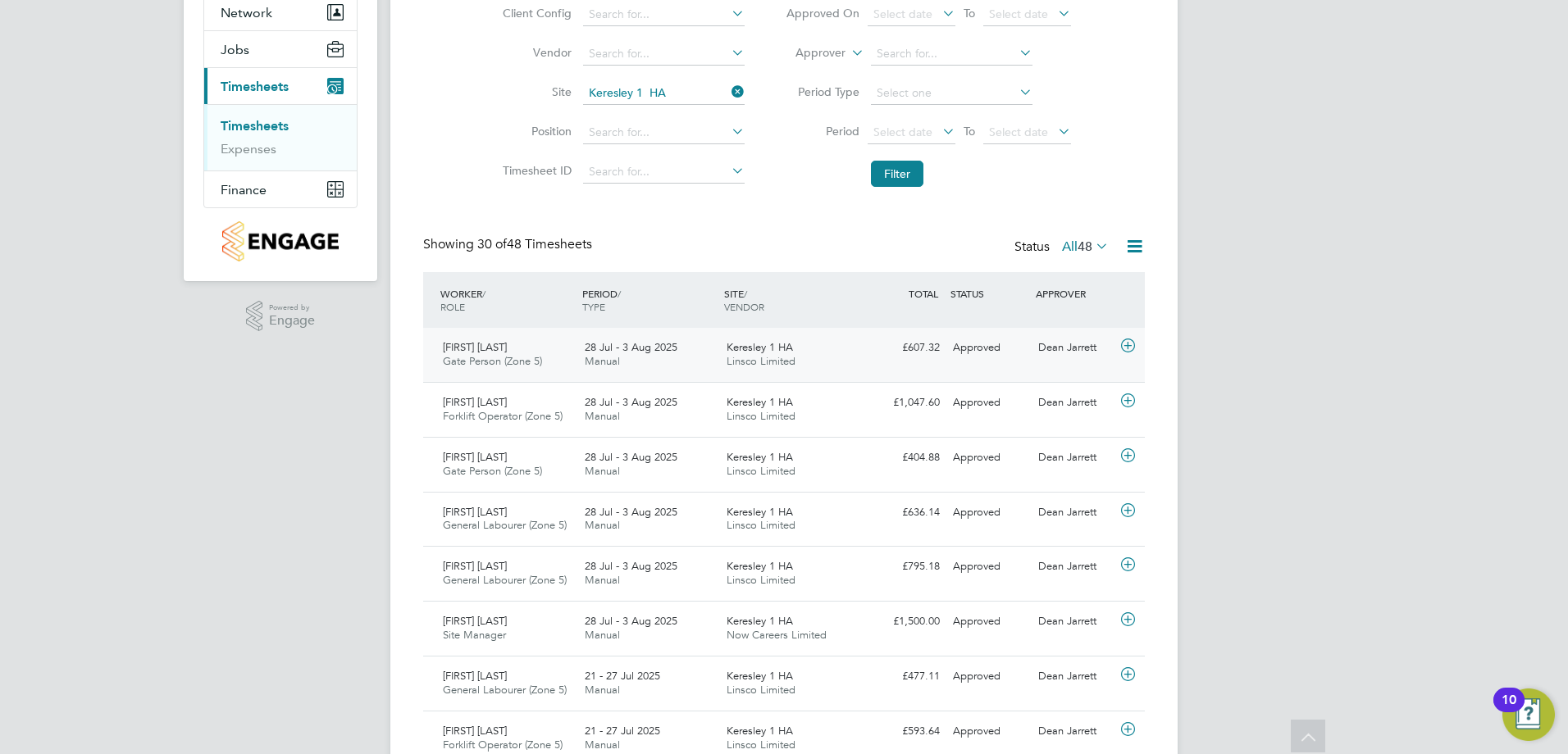 click on "28 Jul - 3 Aug 2025 Manual" 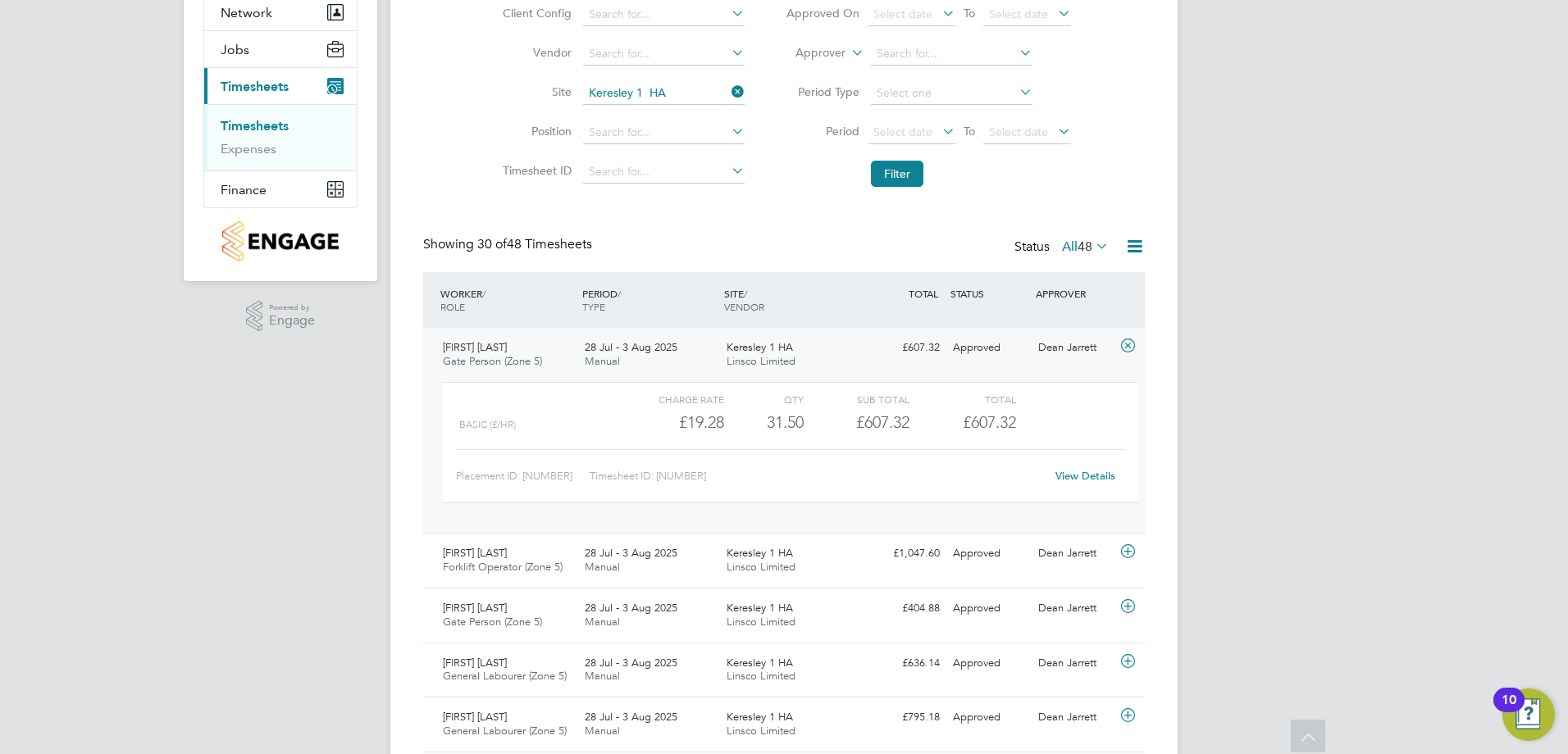 click on "£607.32" 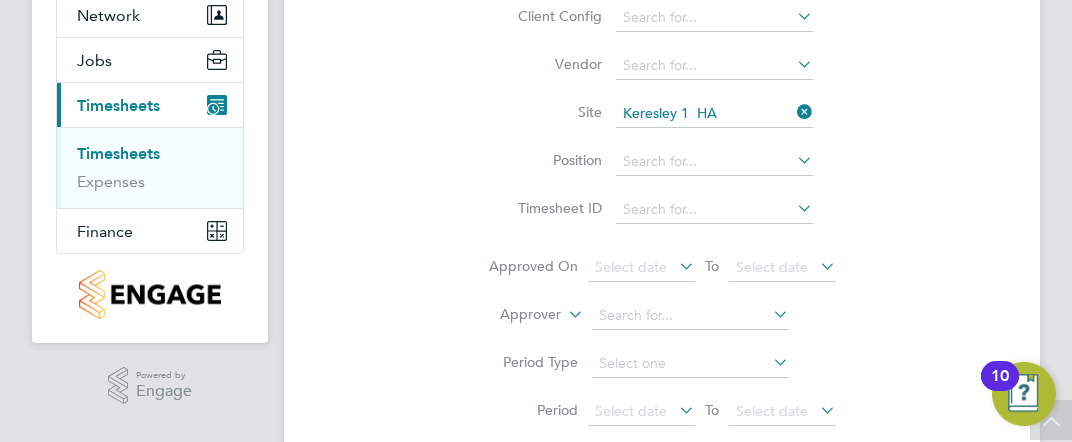 scroll, scrollTop: 10, scrollLeft: 10, axis: both 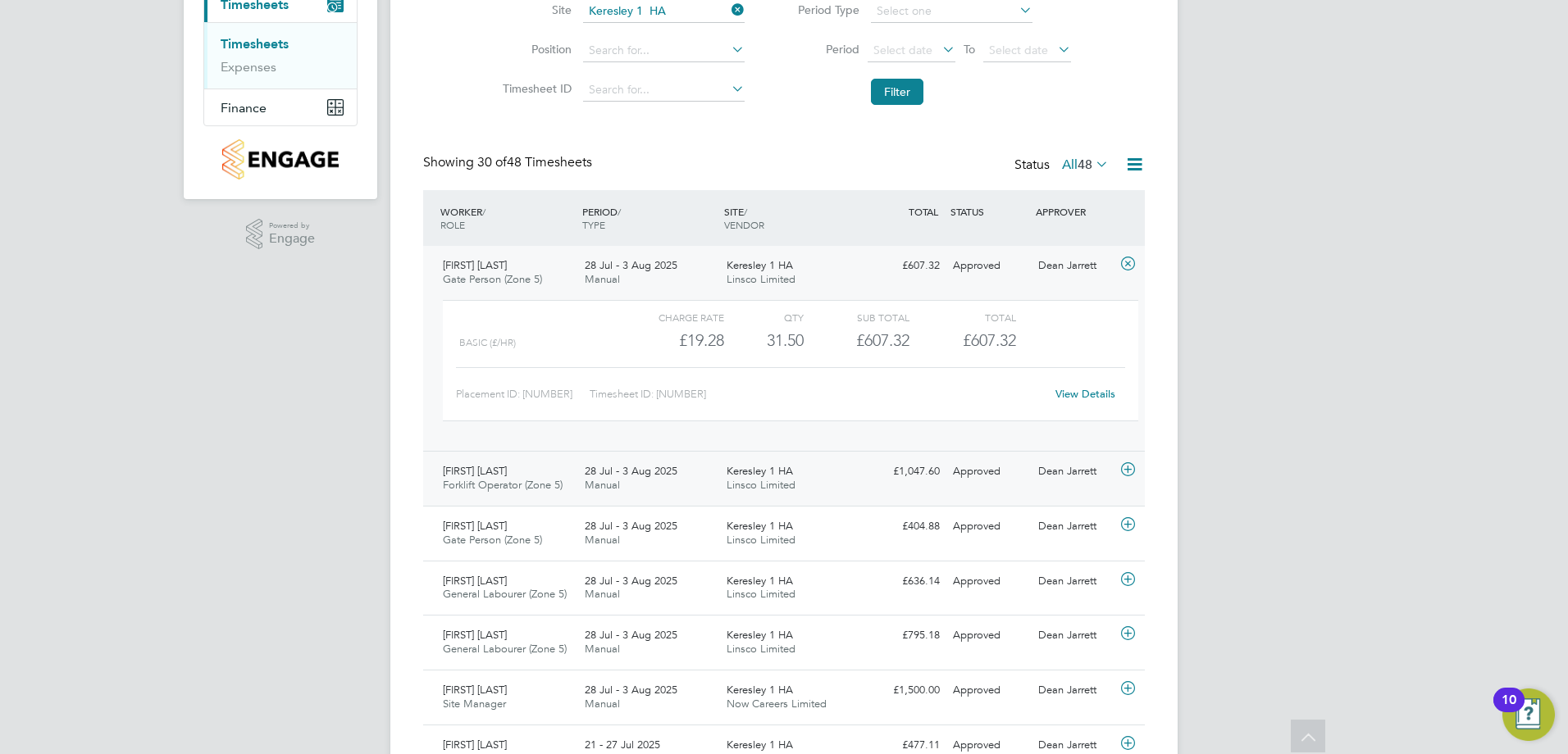 click on "[LOCATION] 1  HA Linsco Limited" 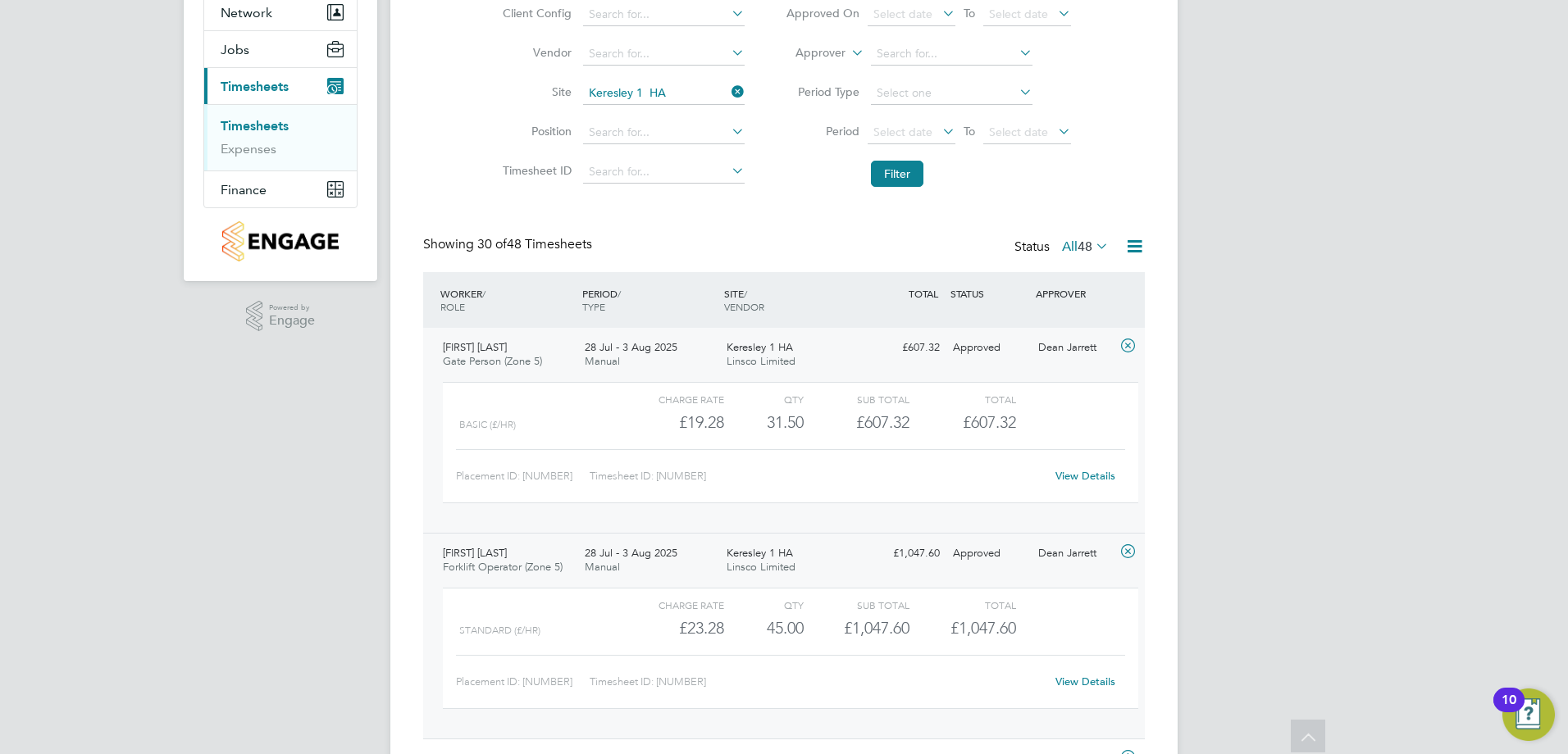 scroll, scrollTop: 246, scrollLeft: 0, axis: vertical 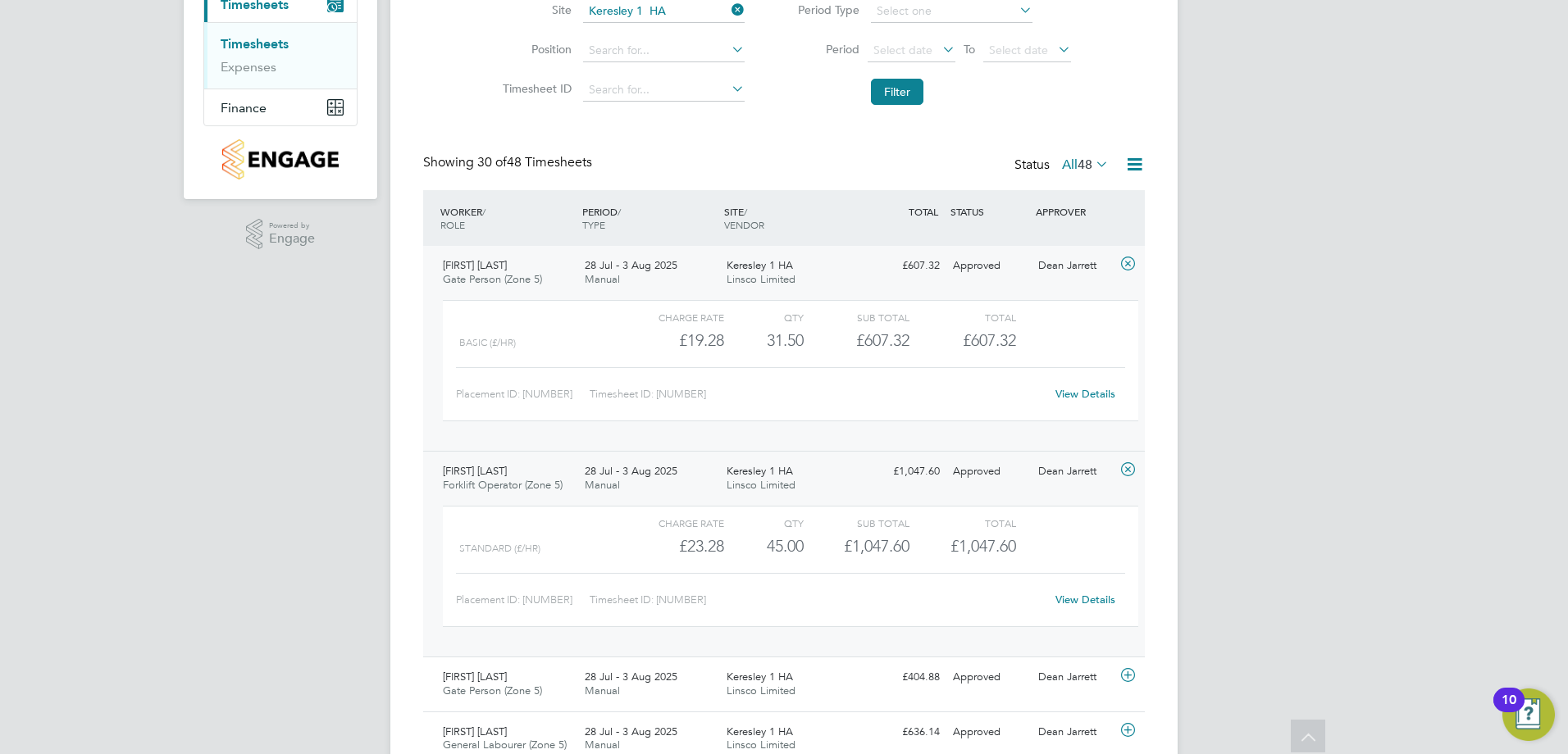 click on "[FIRST] [LAST] Gate Person (Zone 5)   [DATE] - [DATE] [YEAR] [DATE] - [DATE] [YEAR] Manual [LOCATION] 1  HA Linsco Limited £[NUMBER] Approved Approved [FIRST] [LAST]  Charge rate QTY Sub Total Total Basic (£/HR)     £[NUMBER] [NUMBER] [NUMBER] £[NUMBER] £[NUMBER] Placement ID: [NUMBER] Timesheet ID: [NUMBER] View Details" 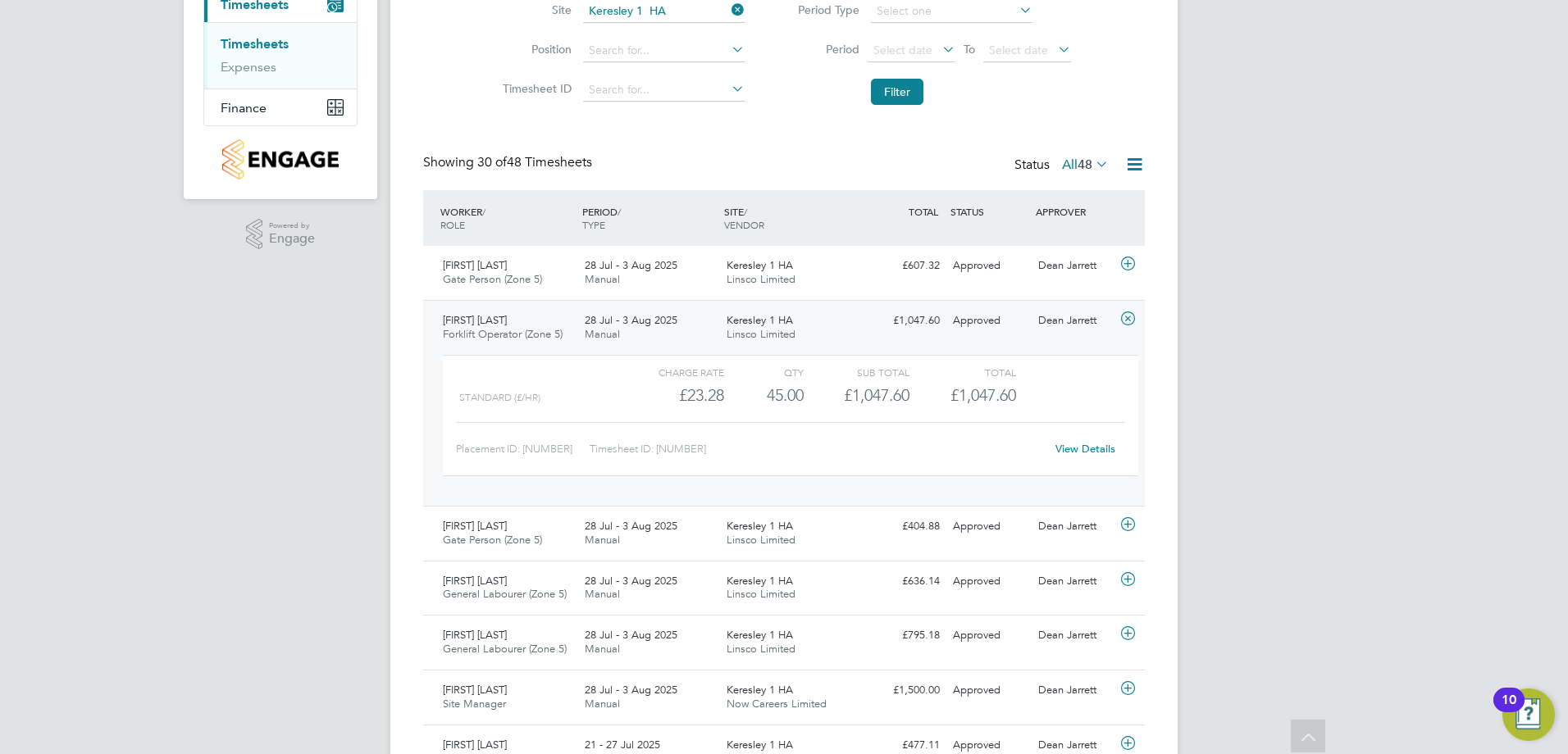 click on "[LOCATION] 1  HA Linsco Limited" 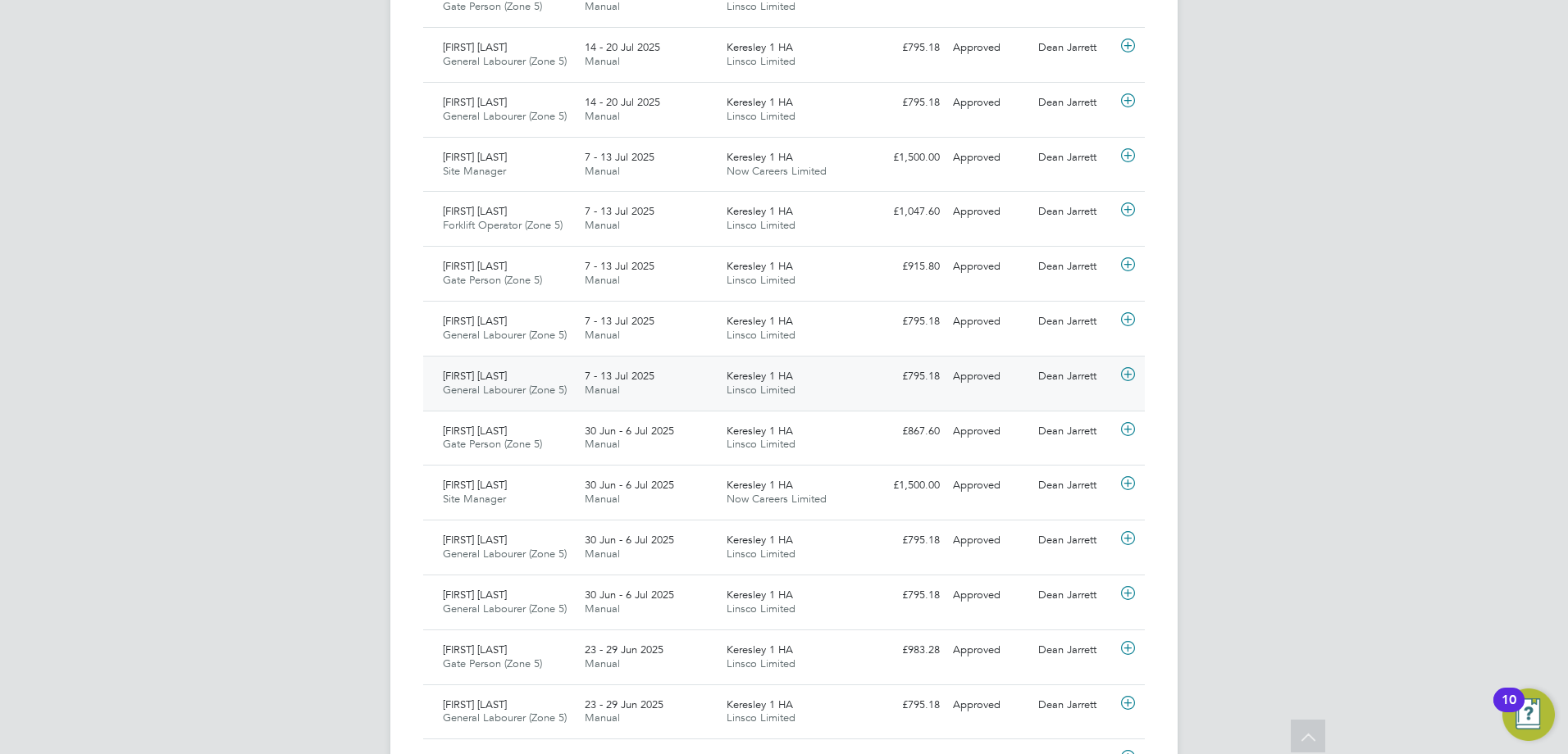 scroll, scrollTop: 1229, scrollLeft: 0, axis: vertical 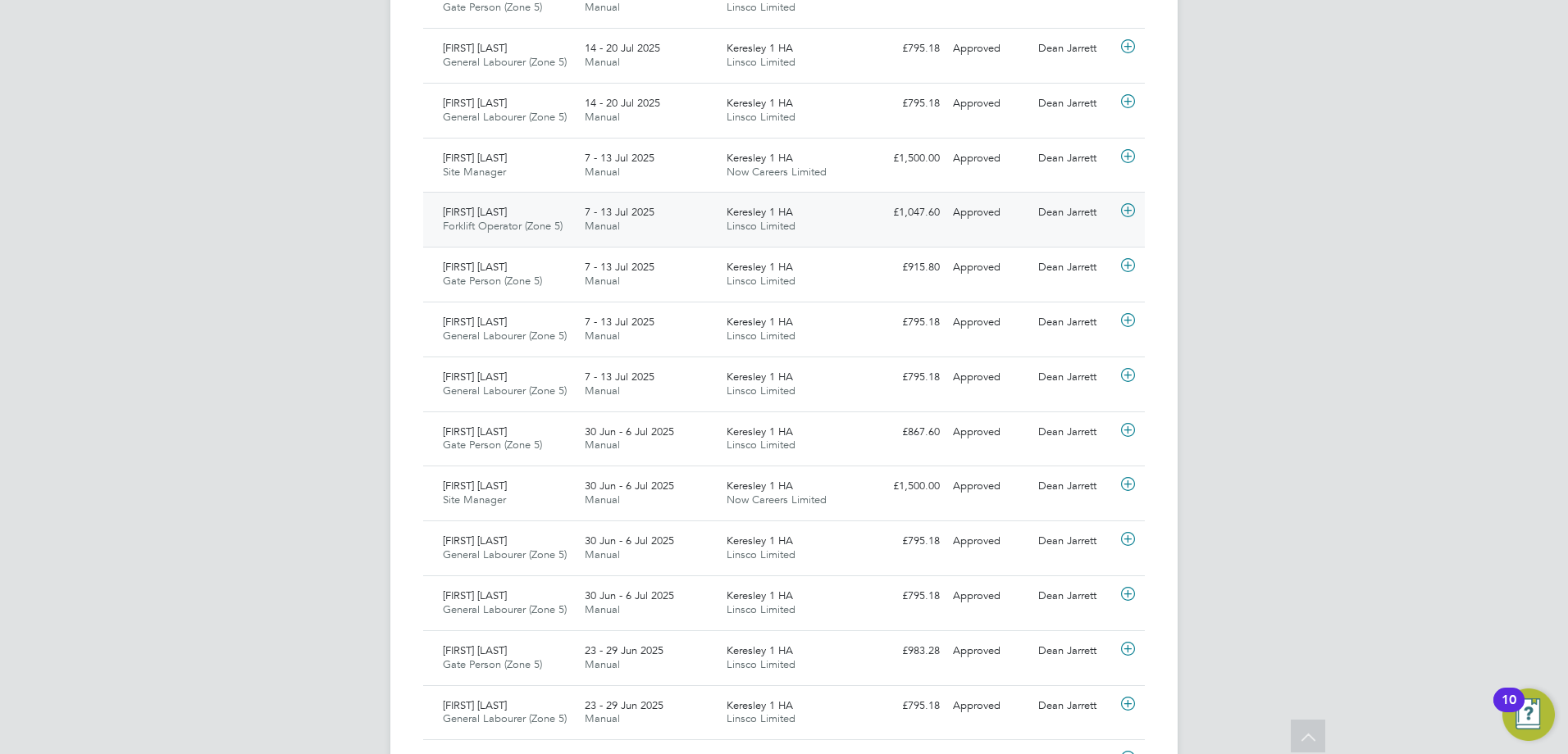 click on "[FIRST] [LAST] Forklift Operator (Zone 5)   [DATE] - [DATE] [YEAR]" 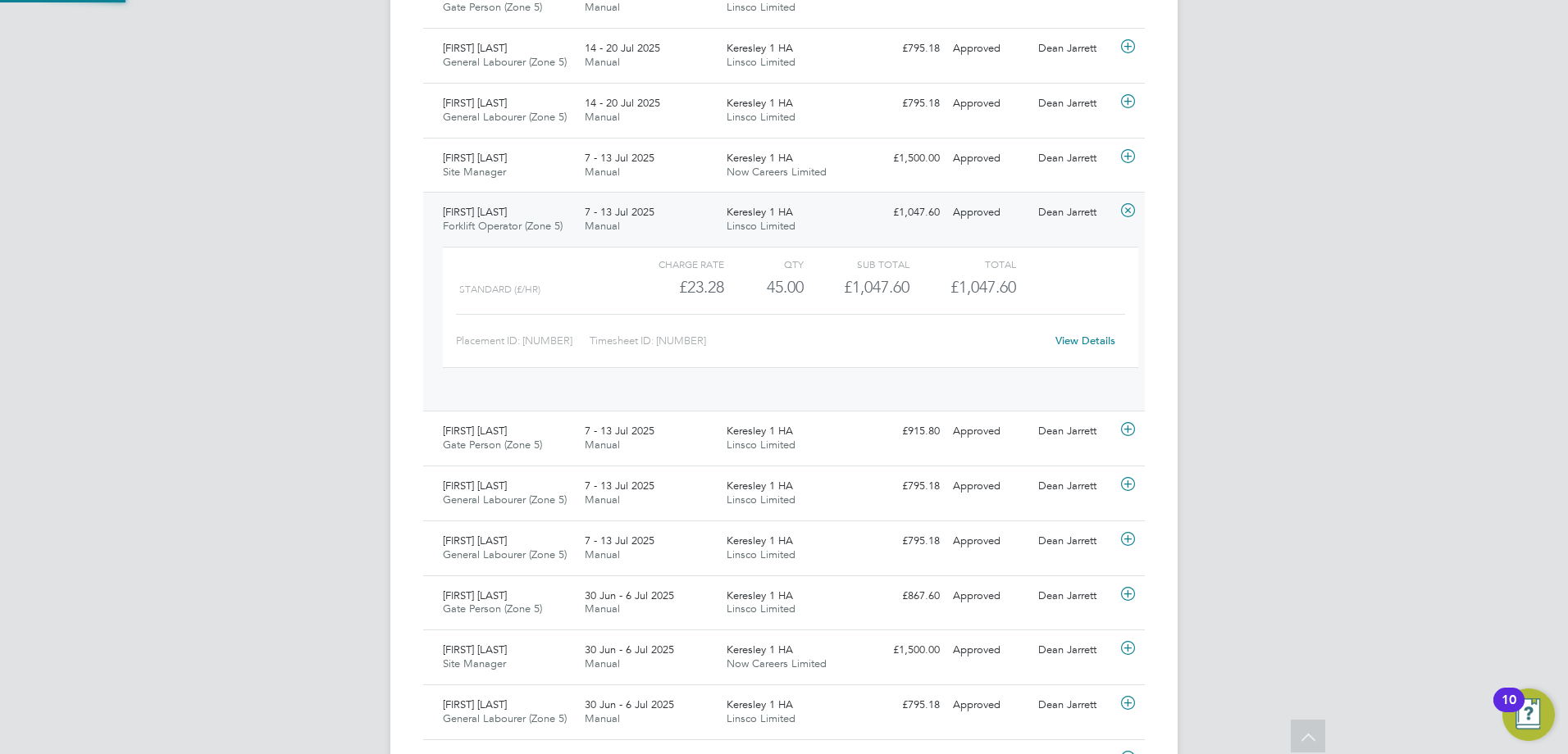 scroll, scrollTop: 8, scrollLeft: 8, axis: both 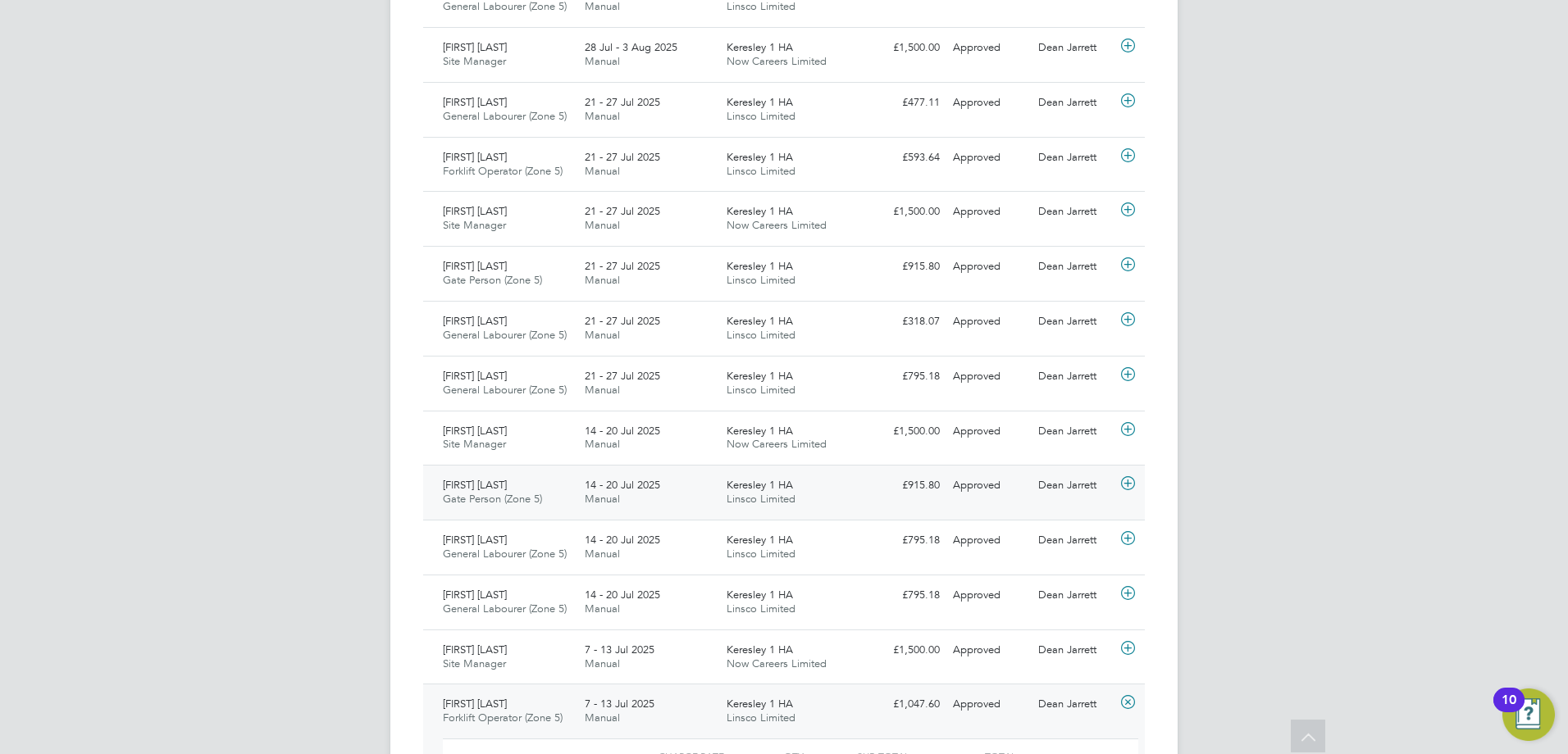 click on "Linsco Limited" 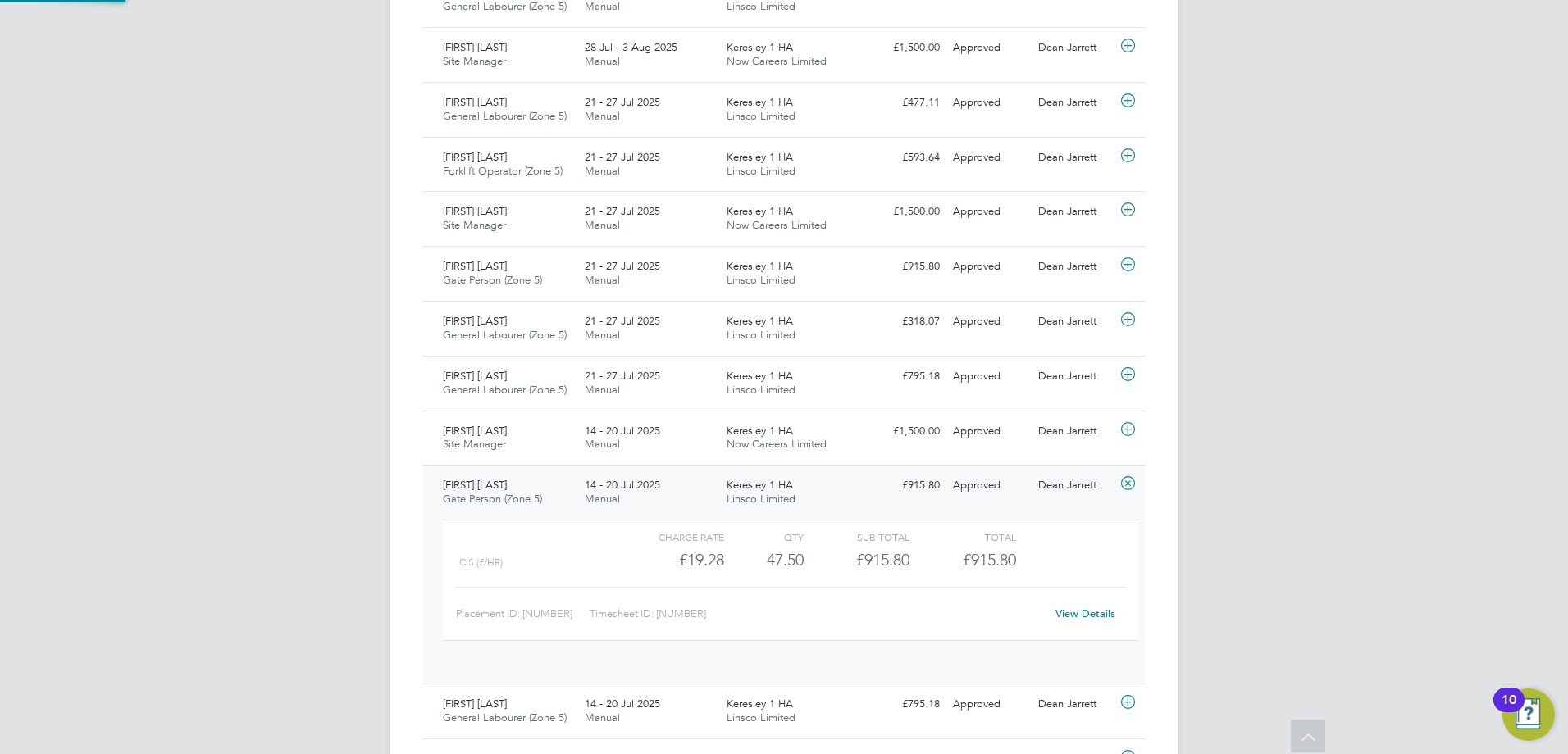 scroll, scrollTop: 8, scrollLeft: 8, axis: both 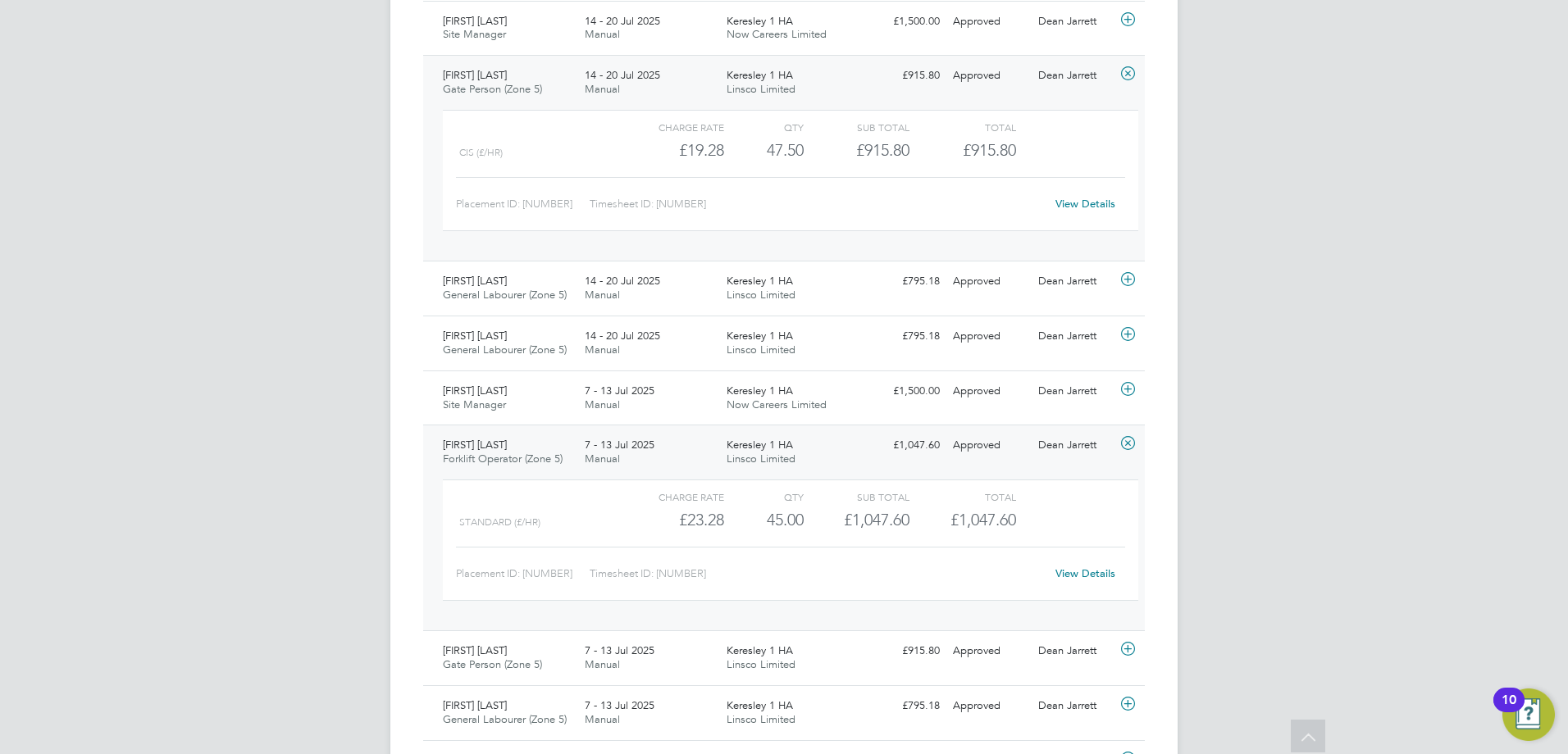 click on "7 - 13 Jul 2025 Manual" 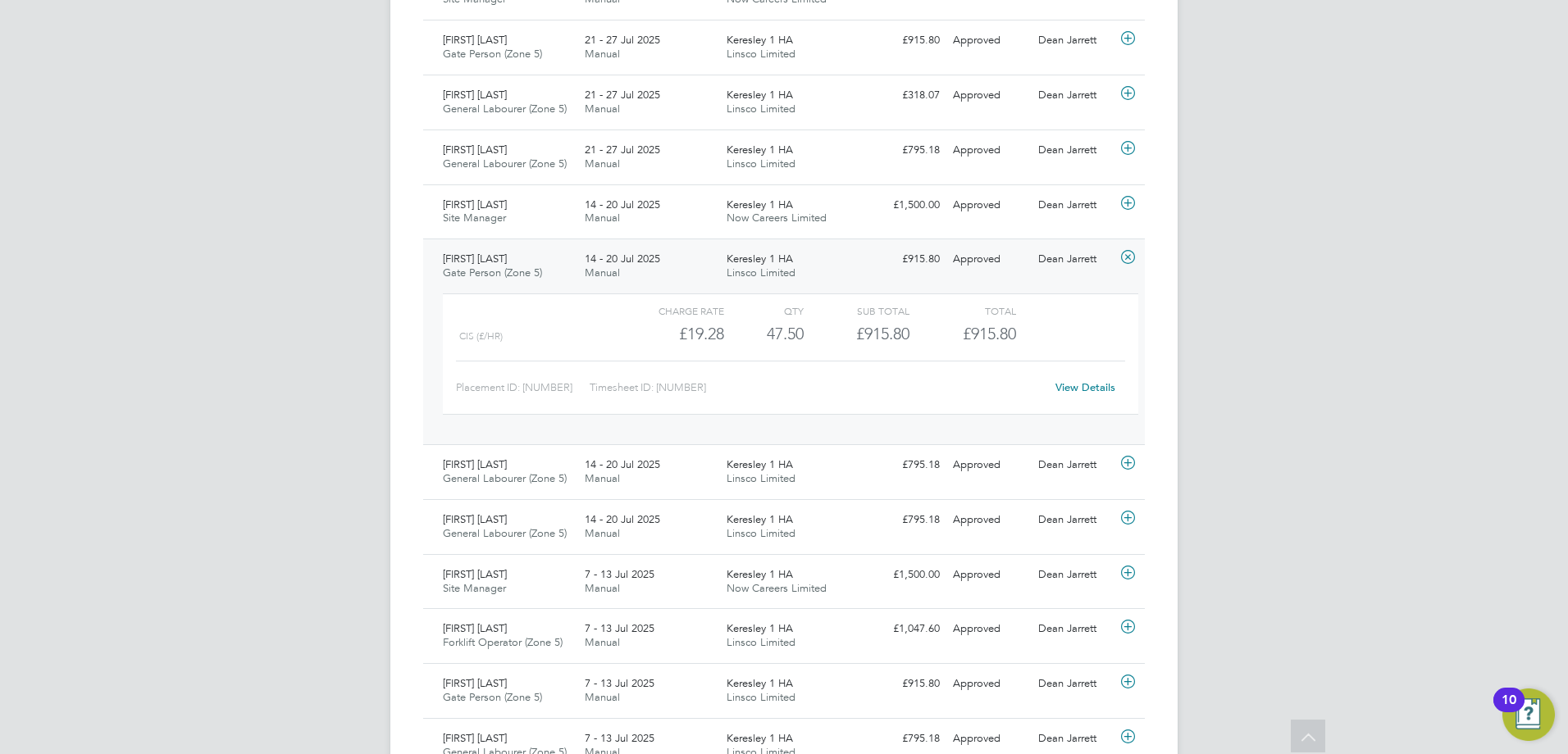 scroll, scrollTop: 902, scrollLeft: 0, axis: vertical 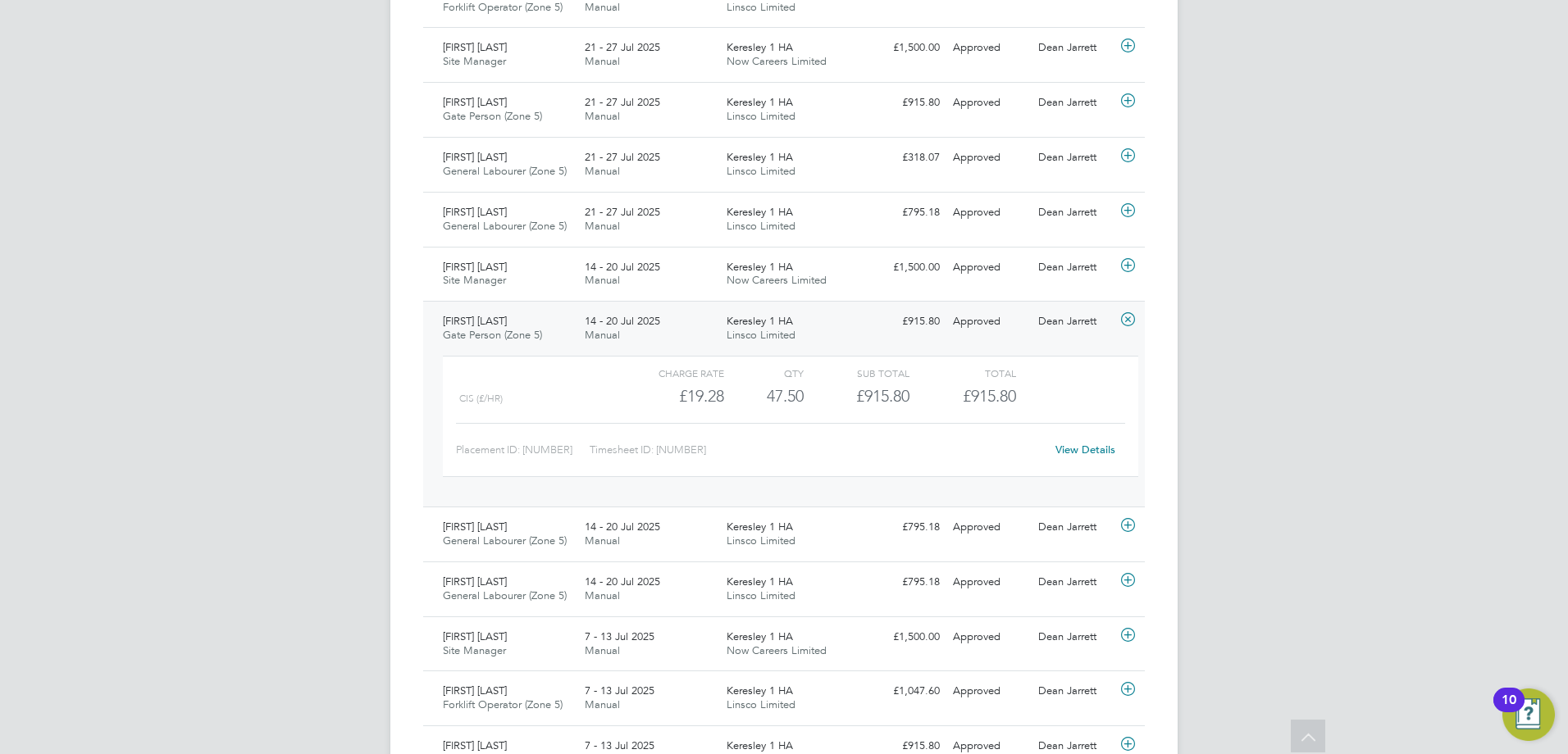 click on "14 - 20 Jul 2025 Manual" 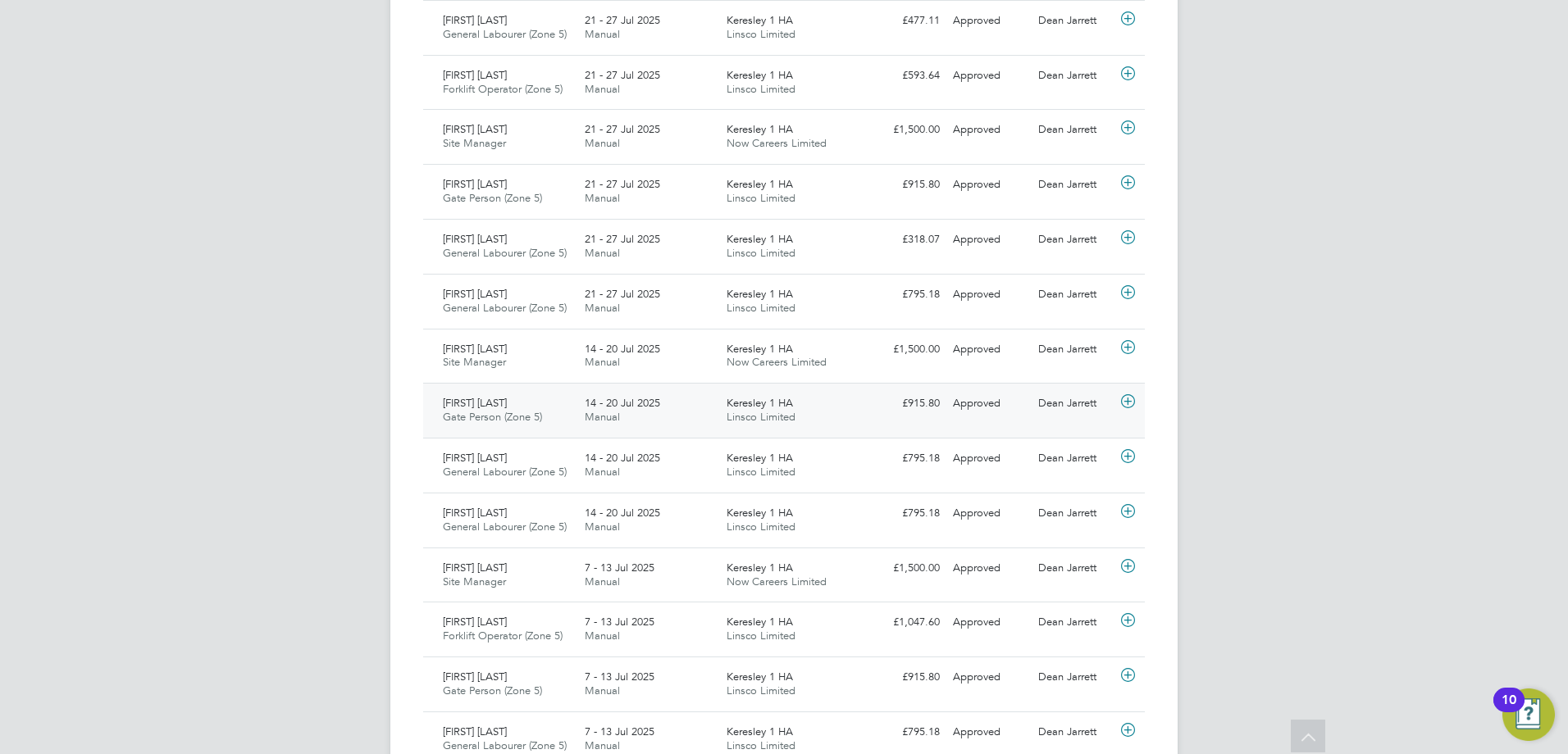scroll, scrollTop: 738, scrollLeft: 0, axis: vertical 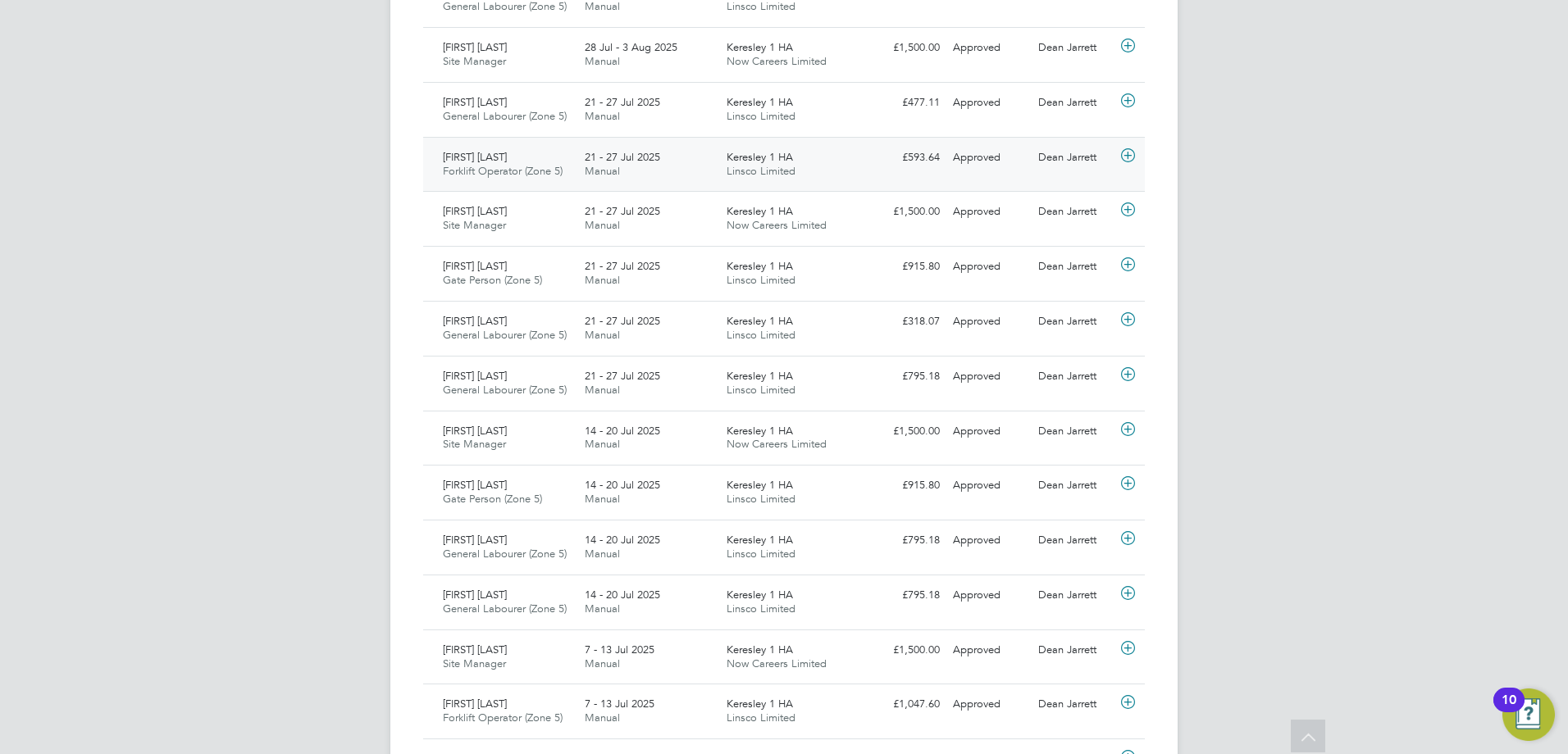 click on "21 - 27 Jul 2025 Manual" 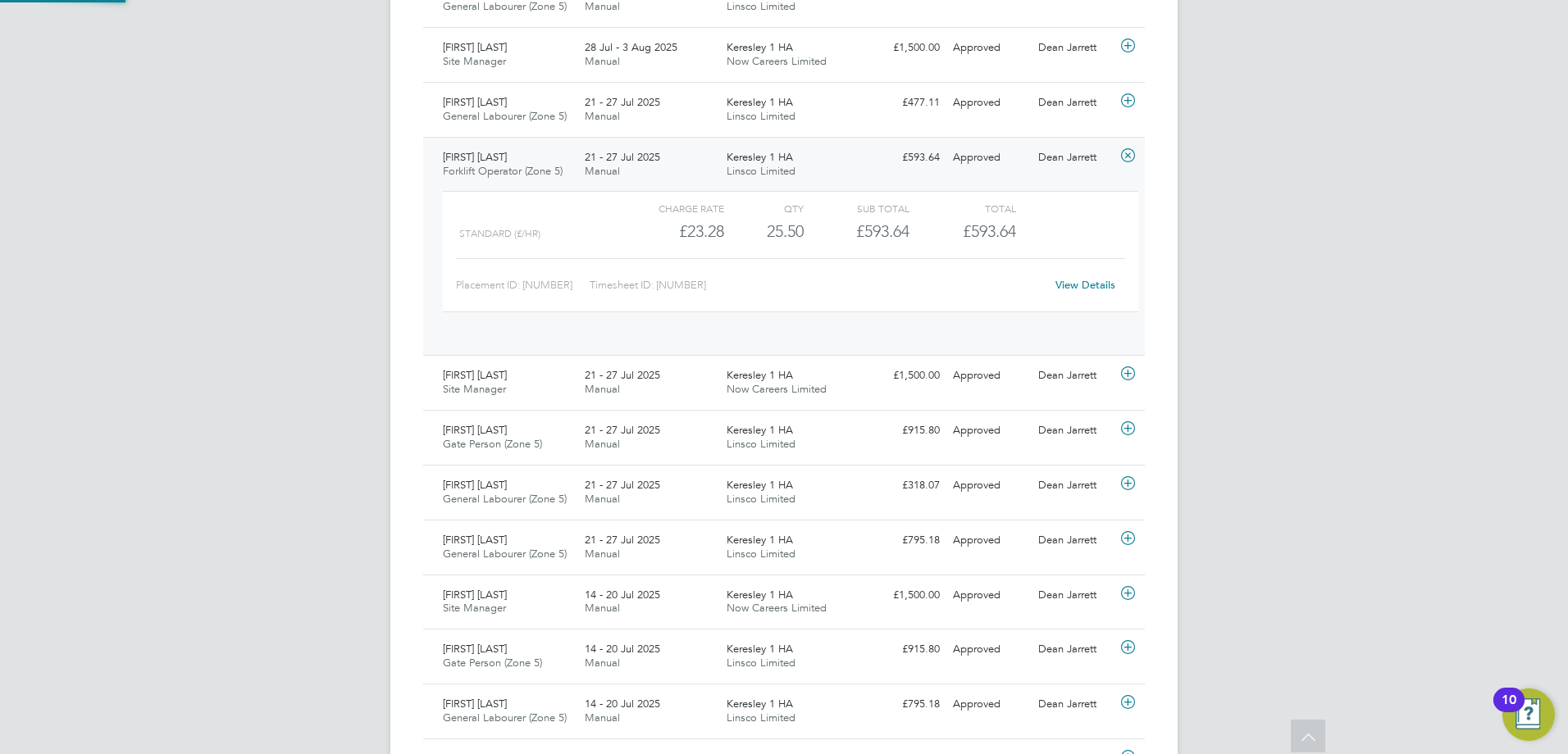 scroll, scrollTop: 8, scrollLeft: 8, axis: both 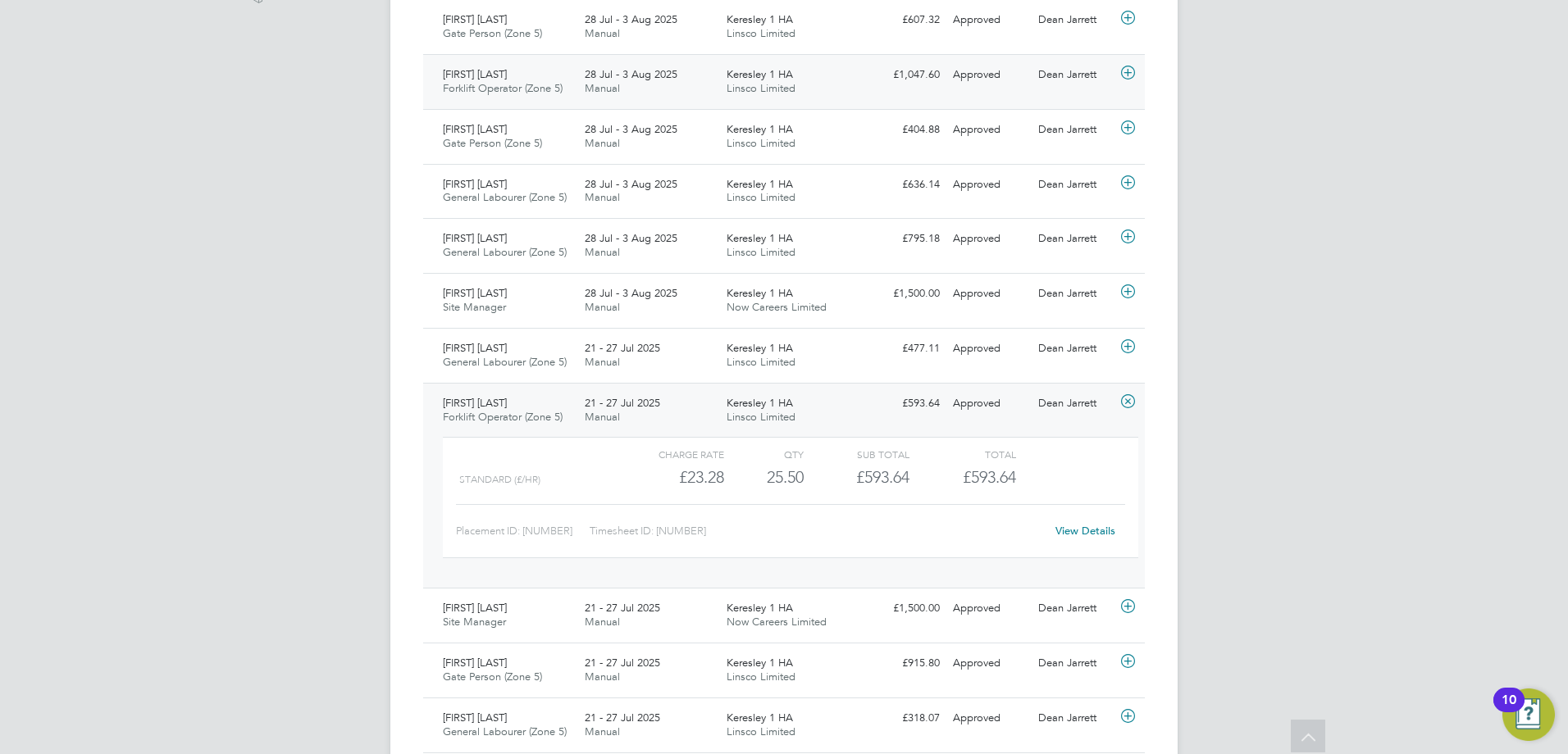 click on "28 Jul - 3 Aug 2025 Manual" 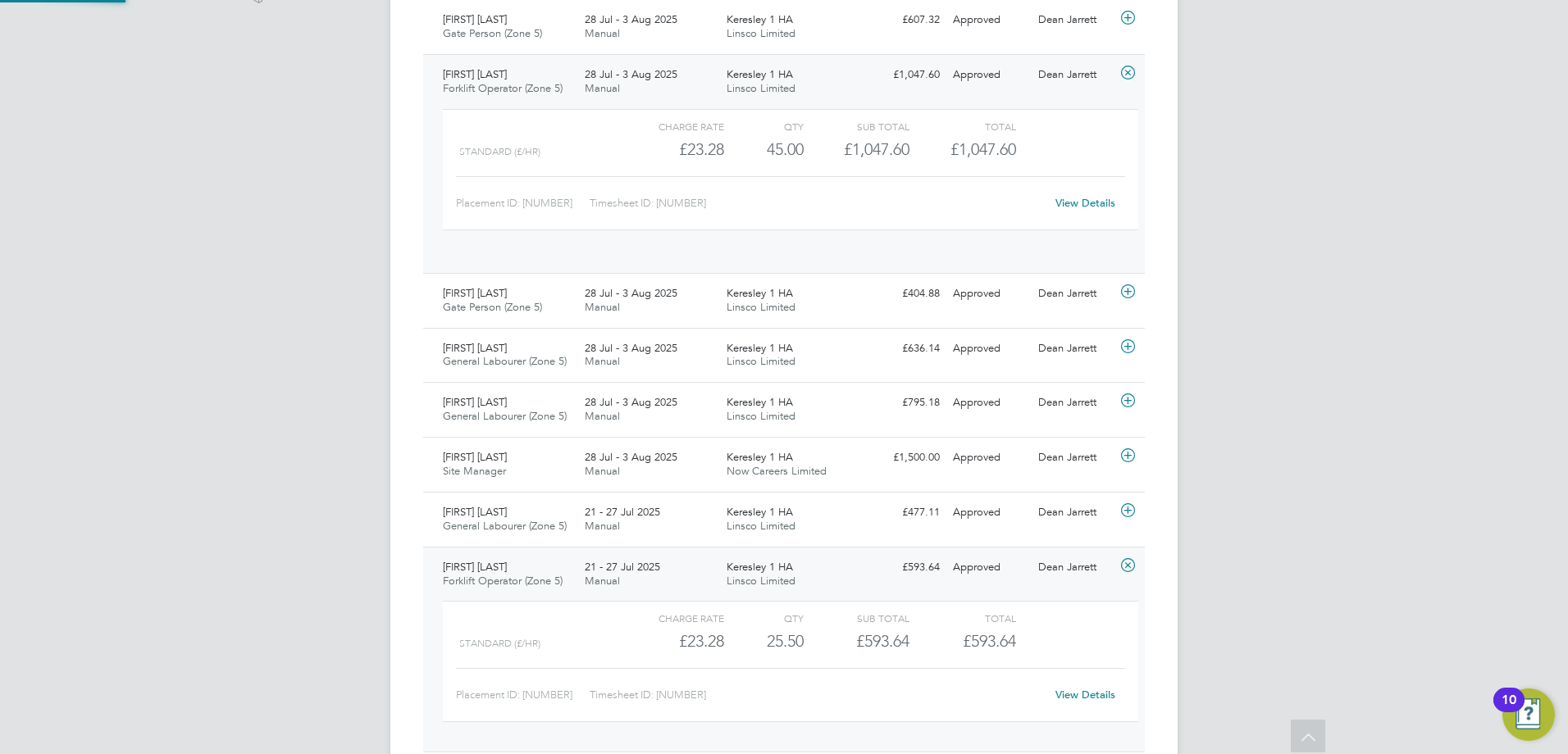 scroll, scrollTop: 8, scrollLeft: 8, axis: both 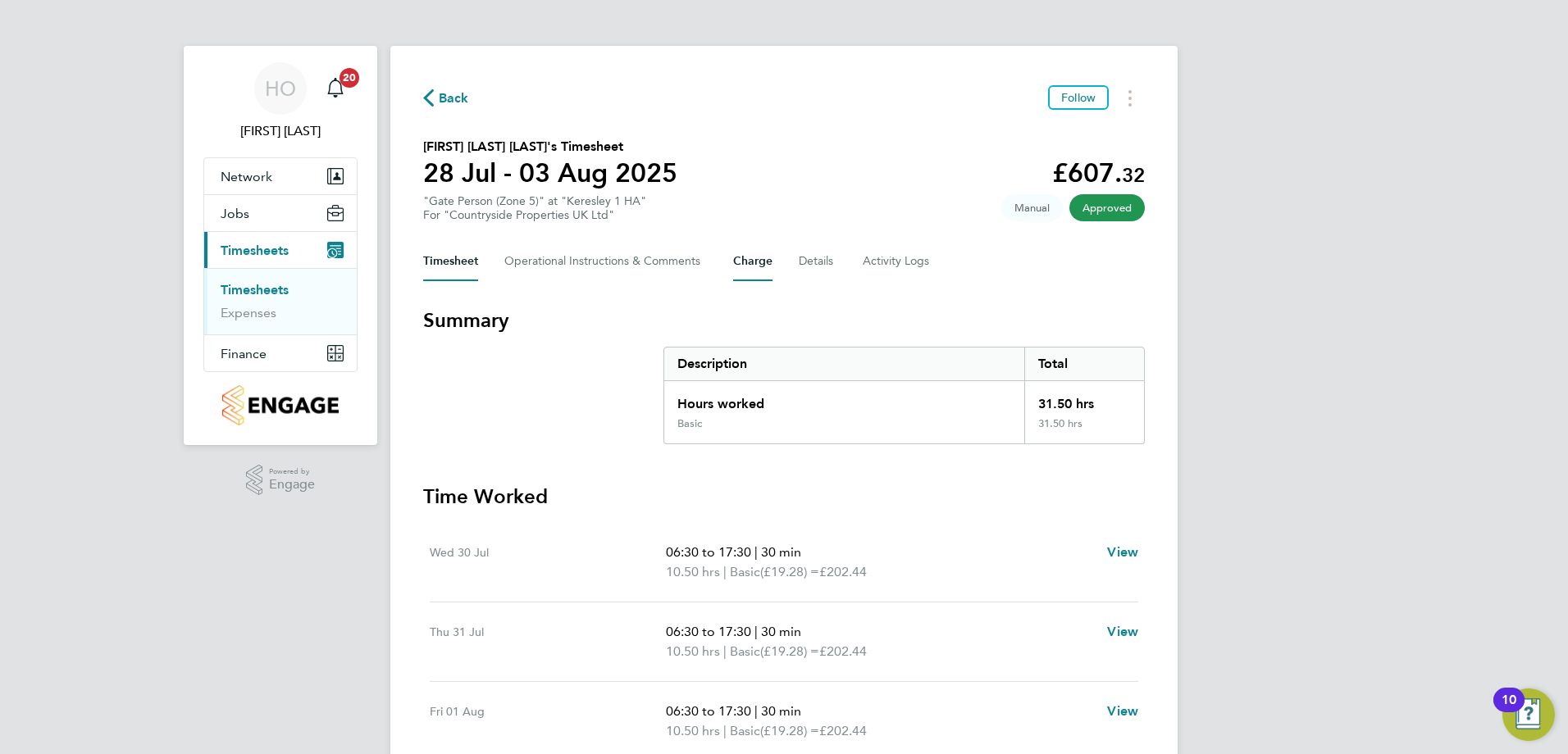 click on "Charge" at bounding box center [753, 261] 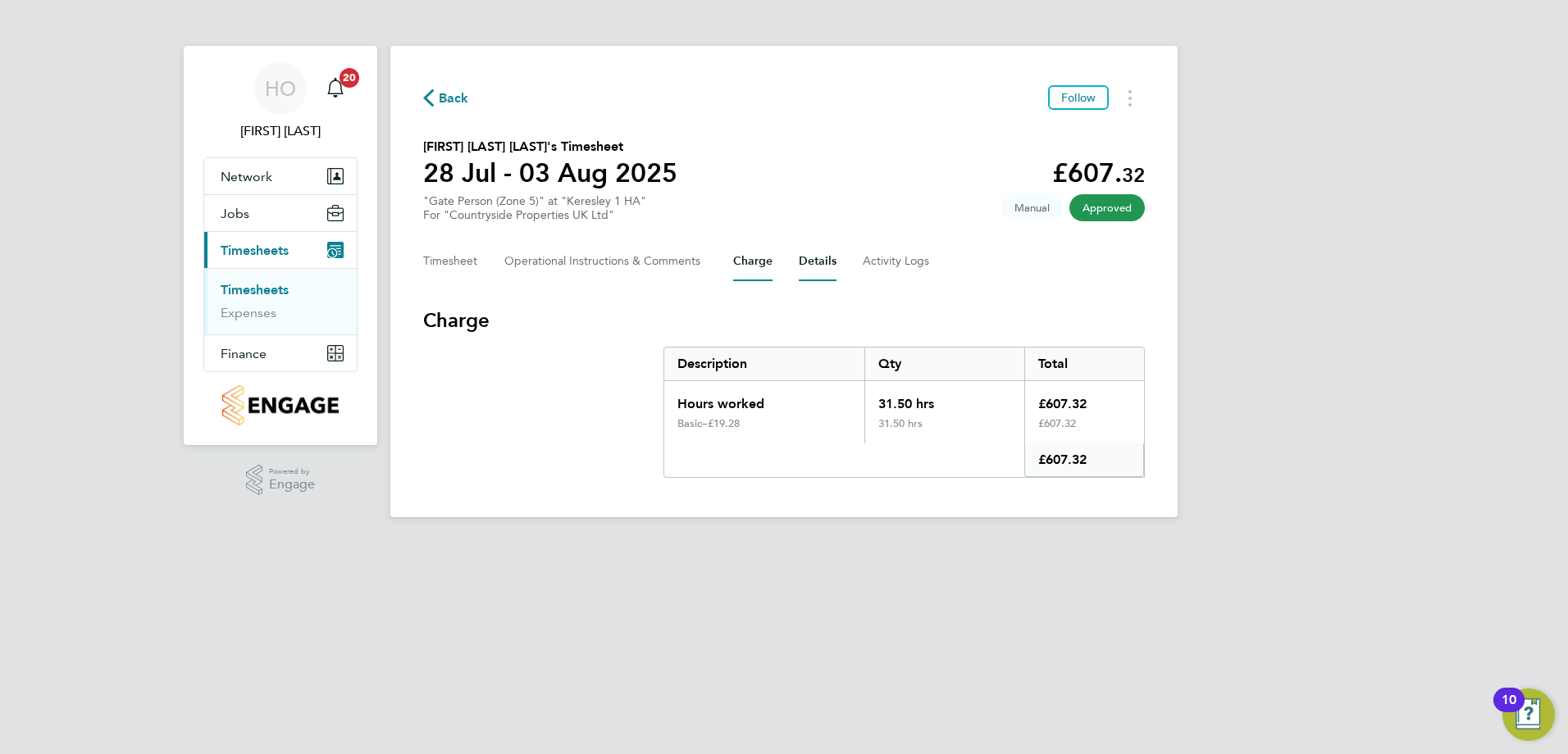 click on "Details" at bounding box center (818, 261) 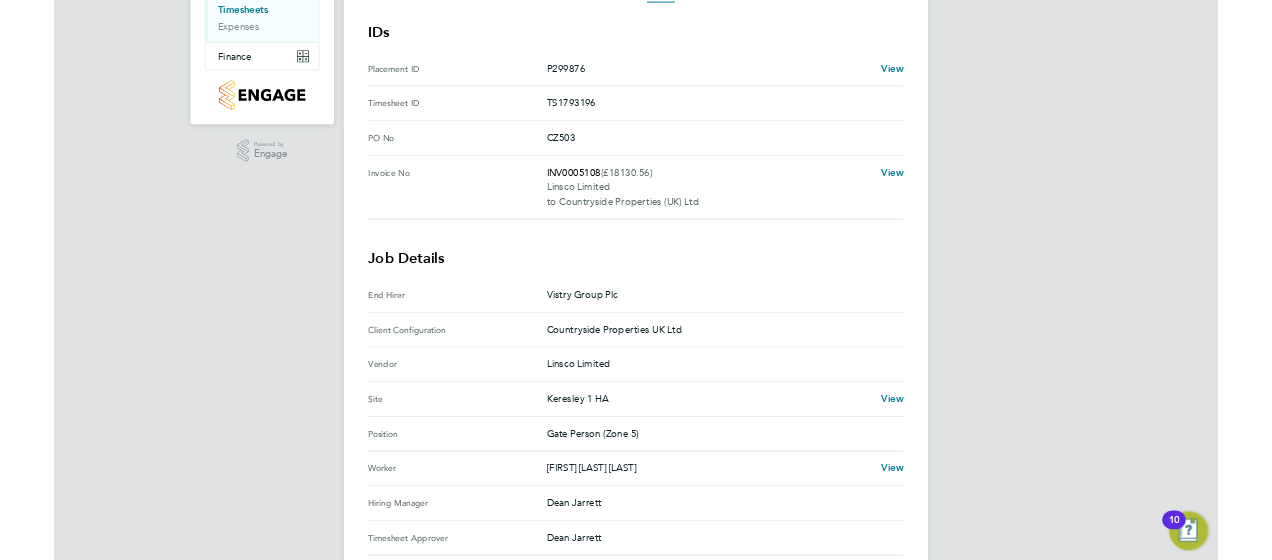 scroll, scrollTop: 0, scrollLeft: 0, axis: both 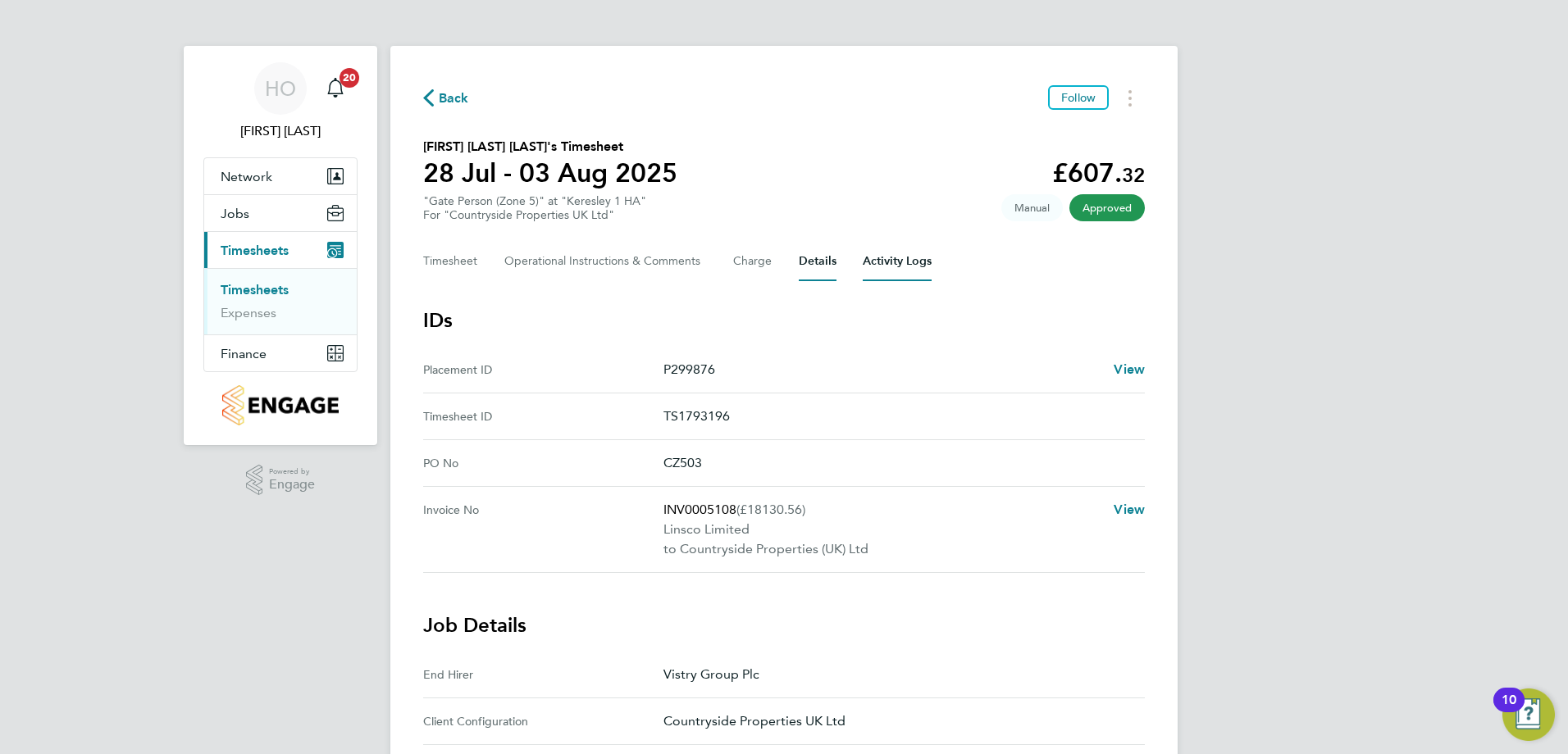 click on "Activity Logs" at bounding box center [897, 261] 